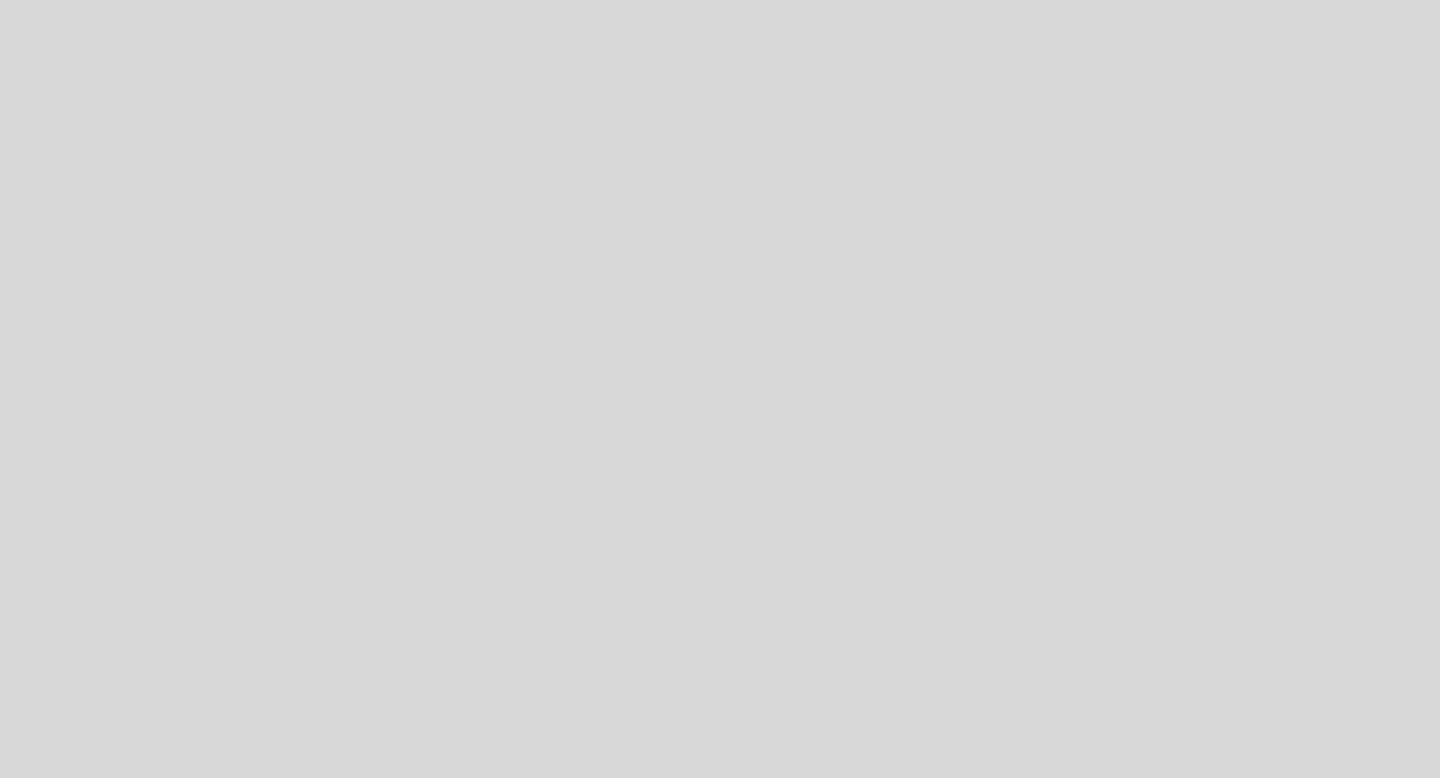 select on "es" 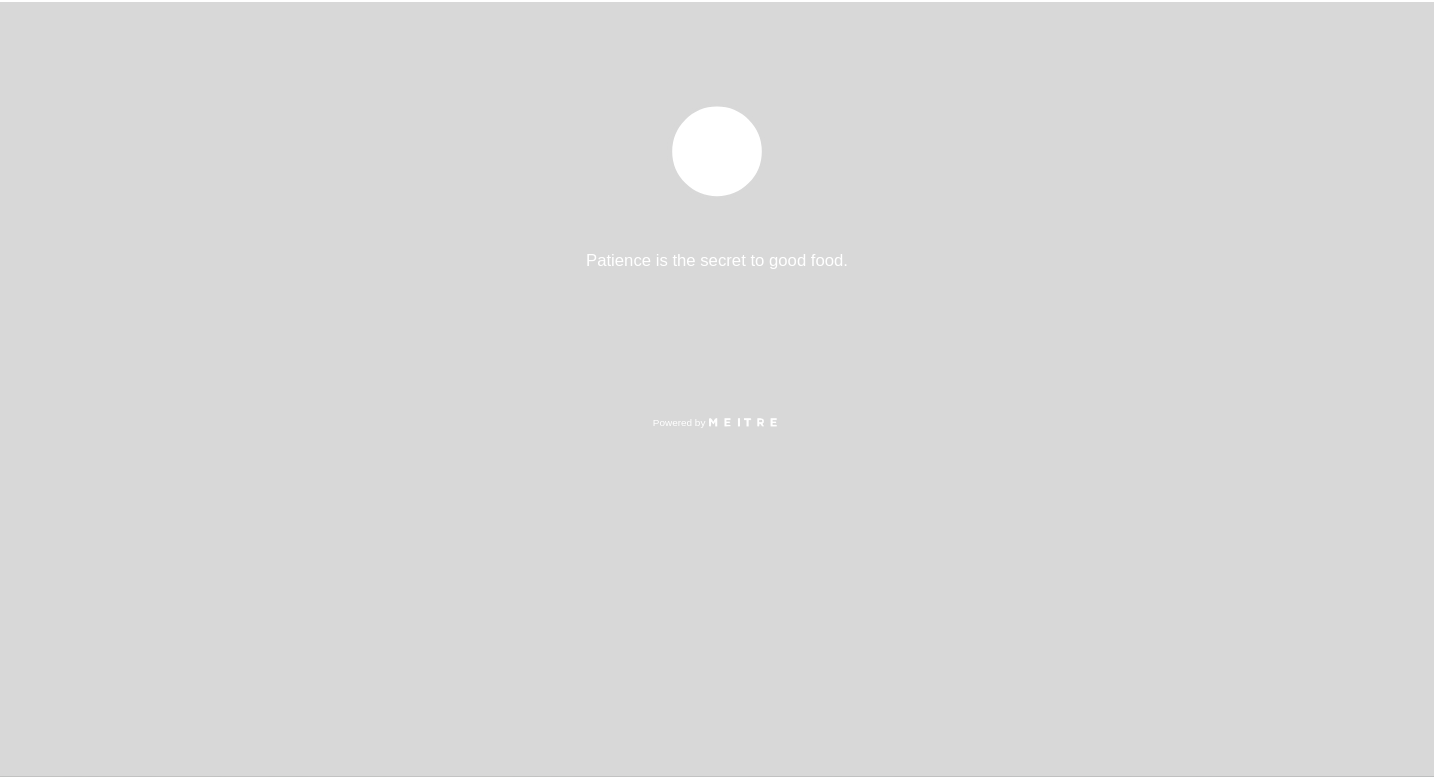 scroll, scrollTop: 0, scrollLeft: 0, axis: both 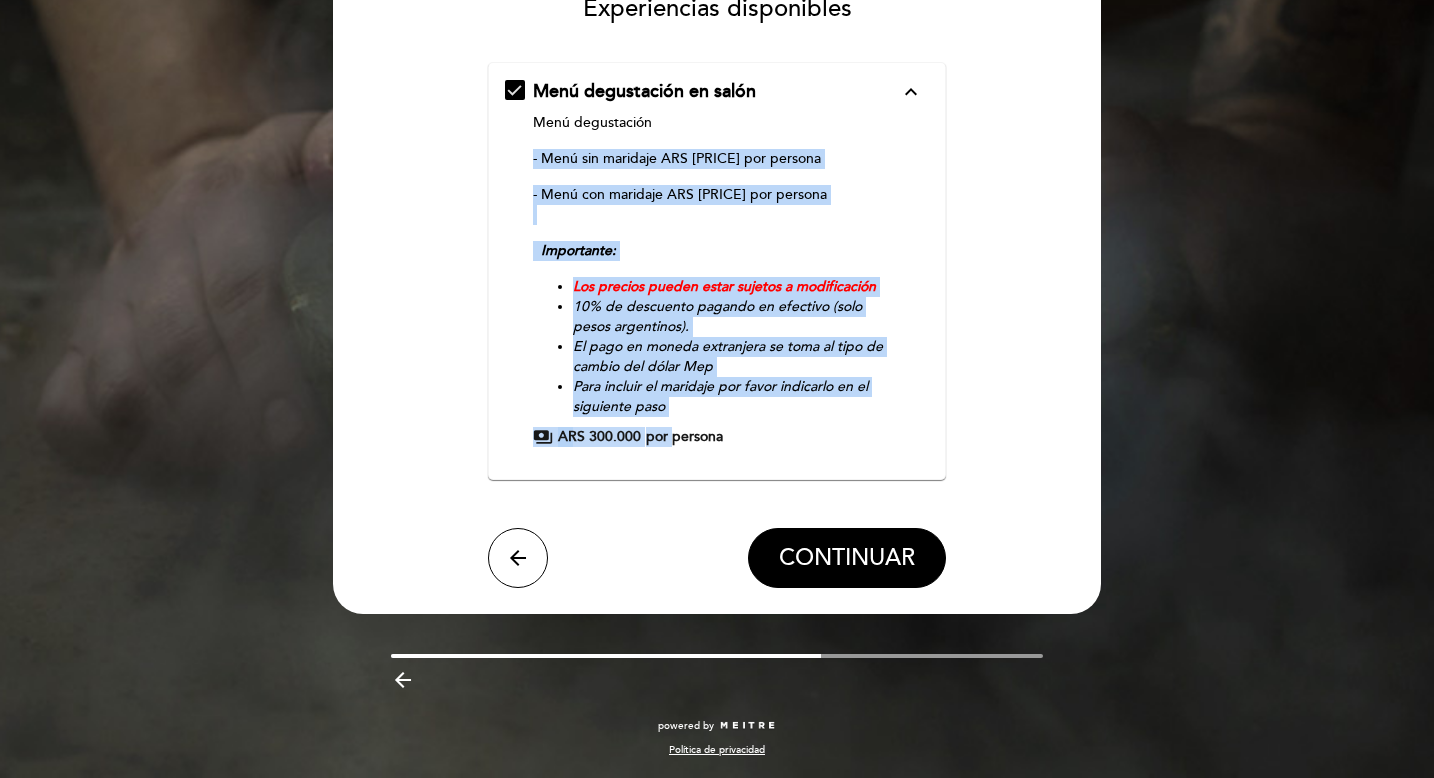 drag, startPoint x: 672, startPoint y: 439, endPoint x: 789, endPoint y: 108, distance: 351.0698 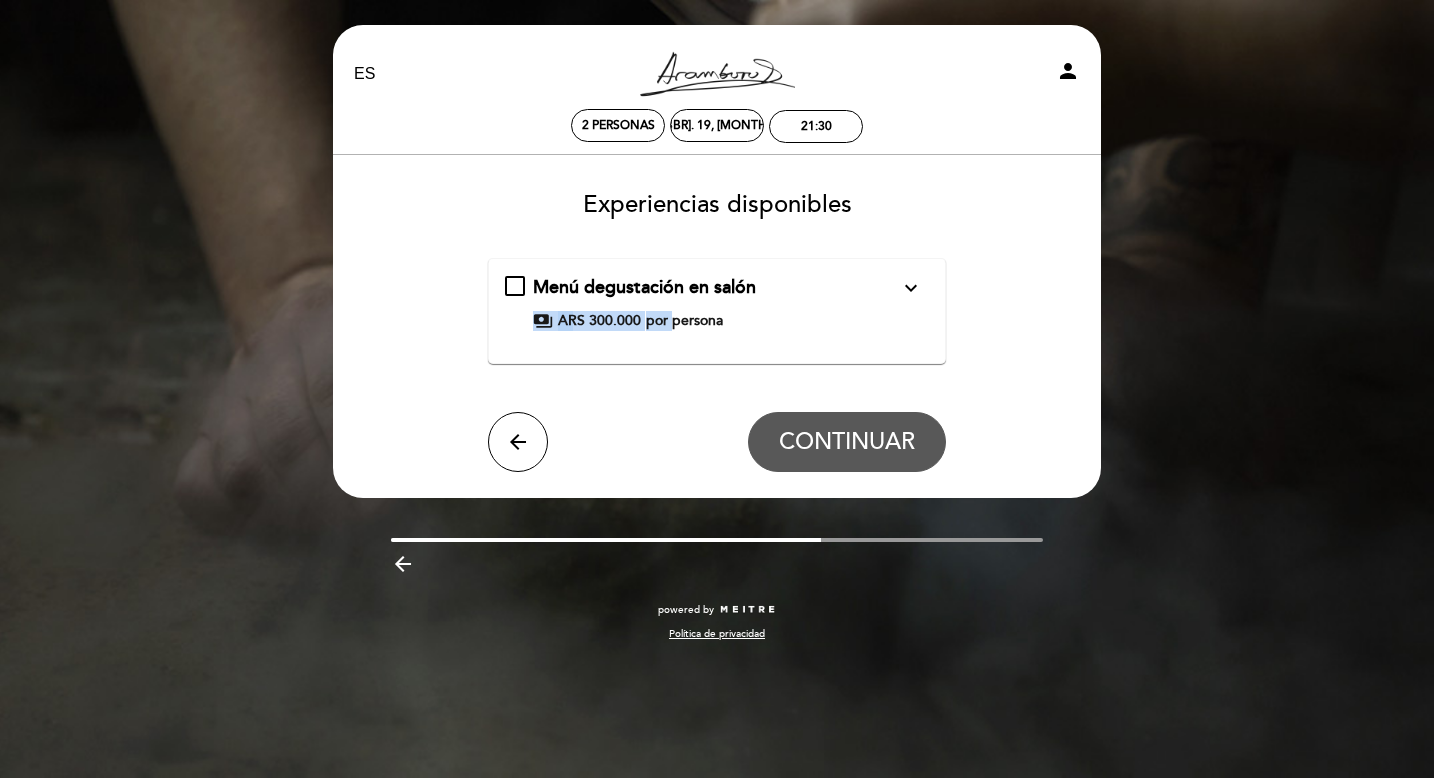 scroll, scrollTop: 0, scrollLeft: 0, axis: both 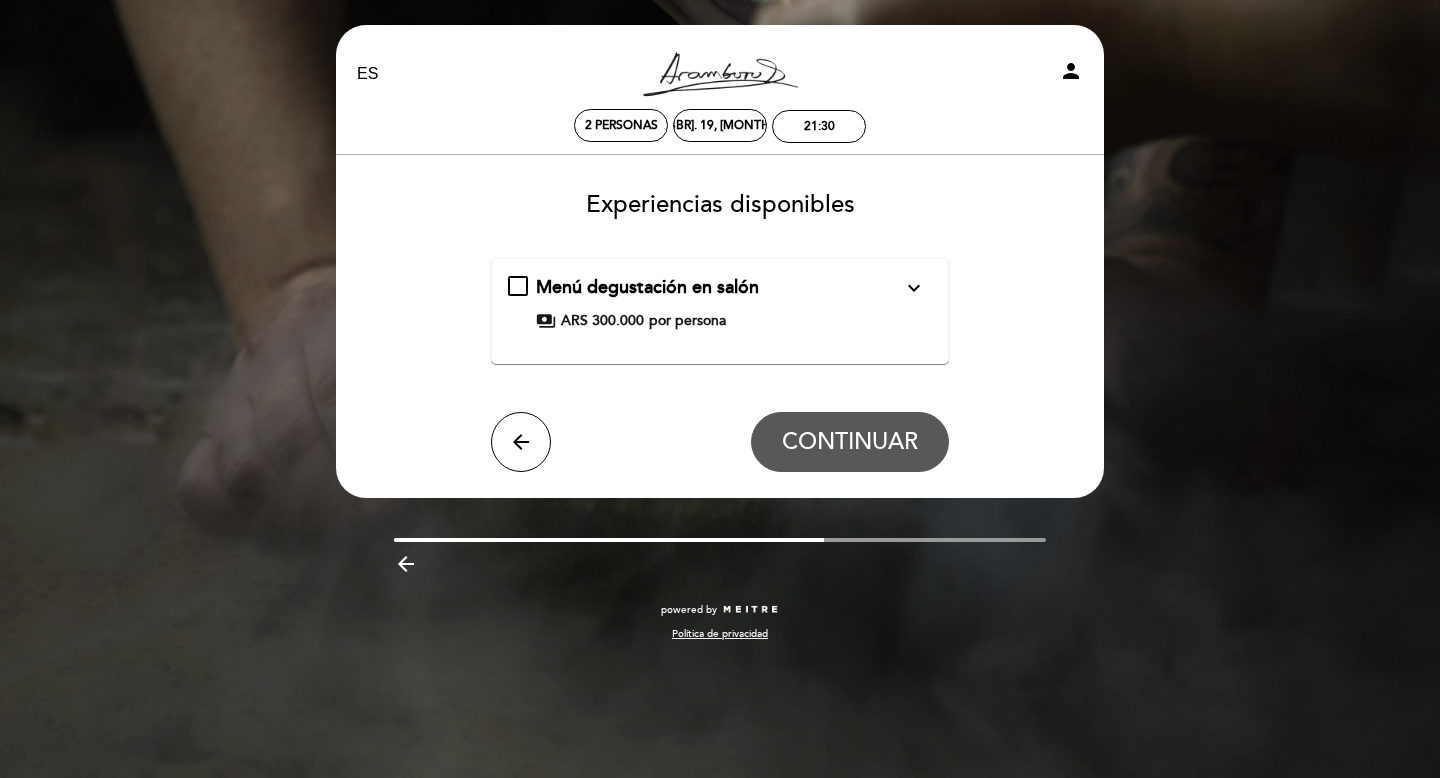 click on "Experiencias disponibles" at bounding box center (720, 197) 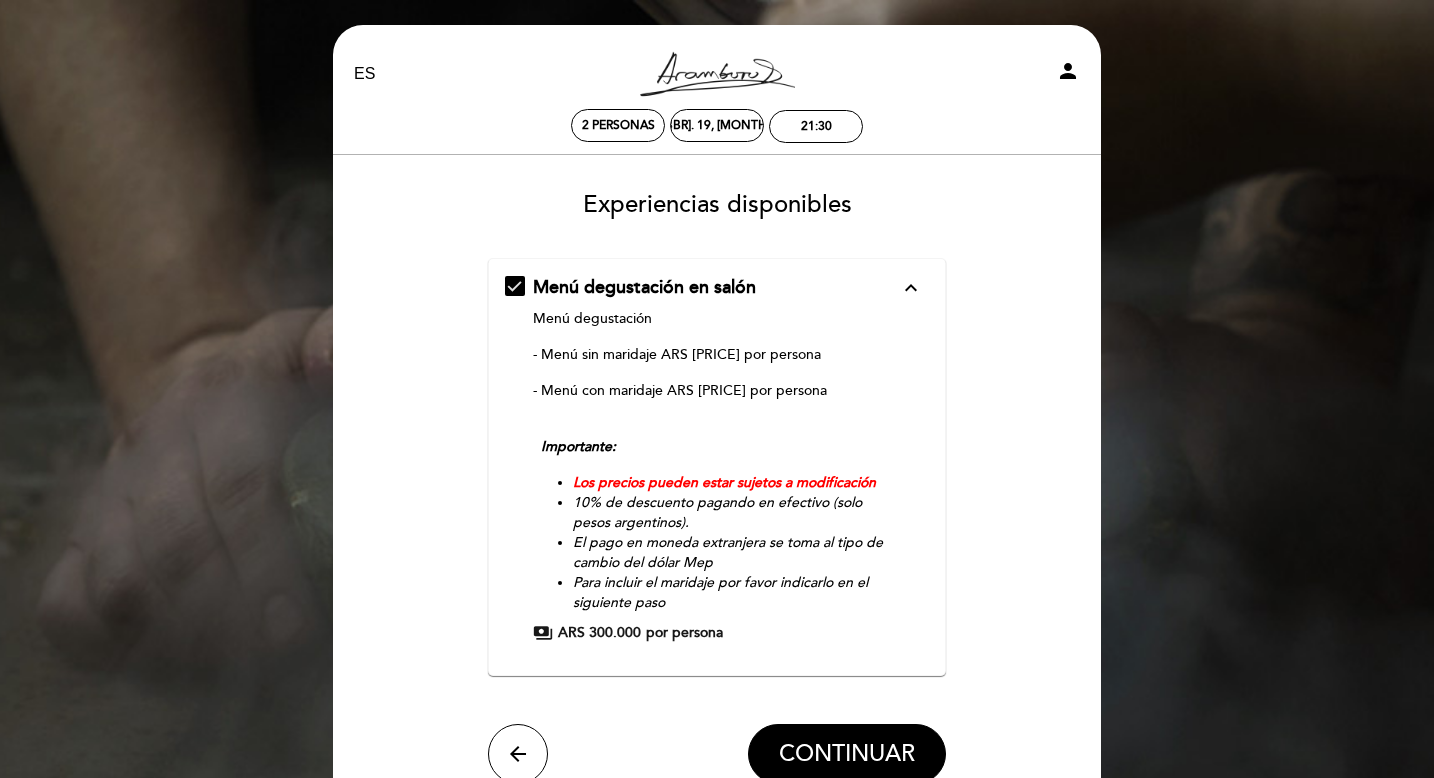 click on "expand_less" at bounding box center [911, 288] 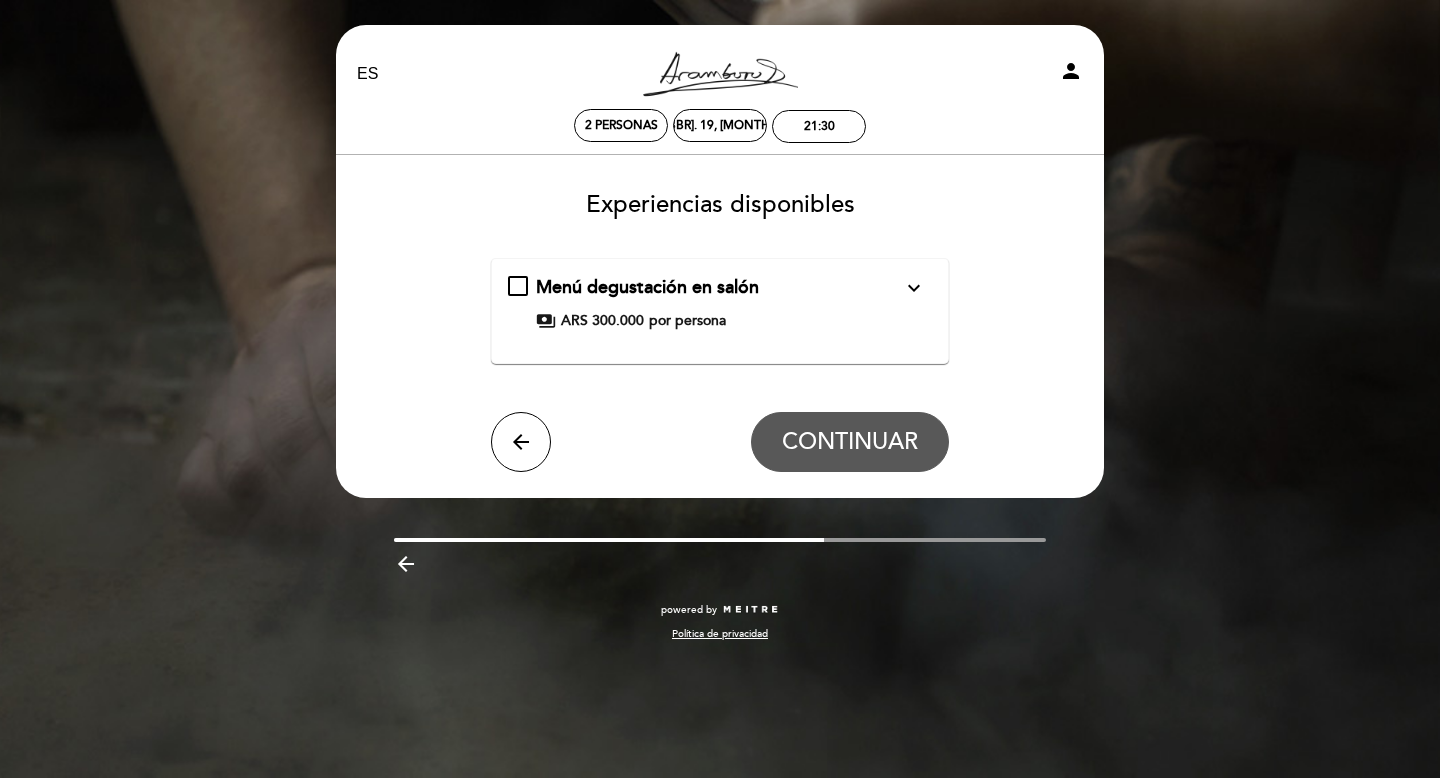 click on "Menú degustación en salón" at bounding box center [647, 287] 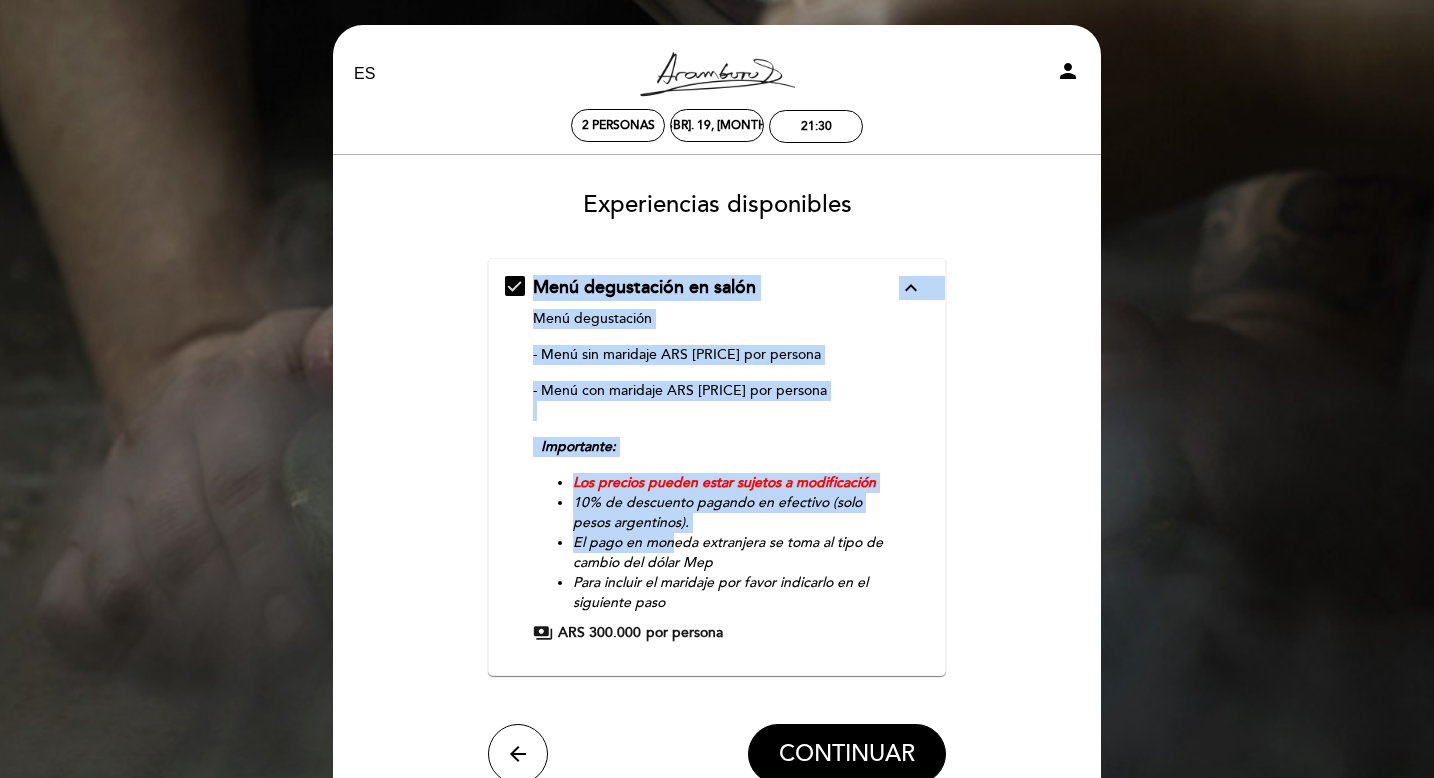 drag, startPoint x: 421, startPoint y: 275, endPoint x: 675, endPoint y: 542, distance: 368.5173 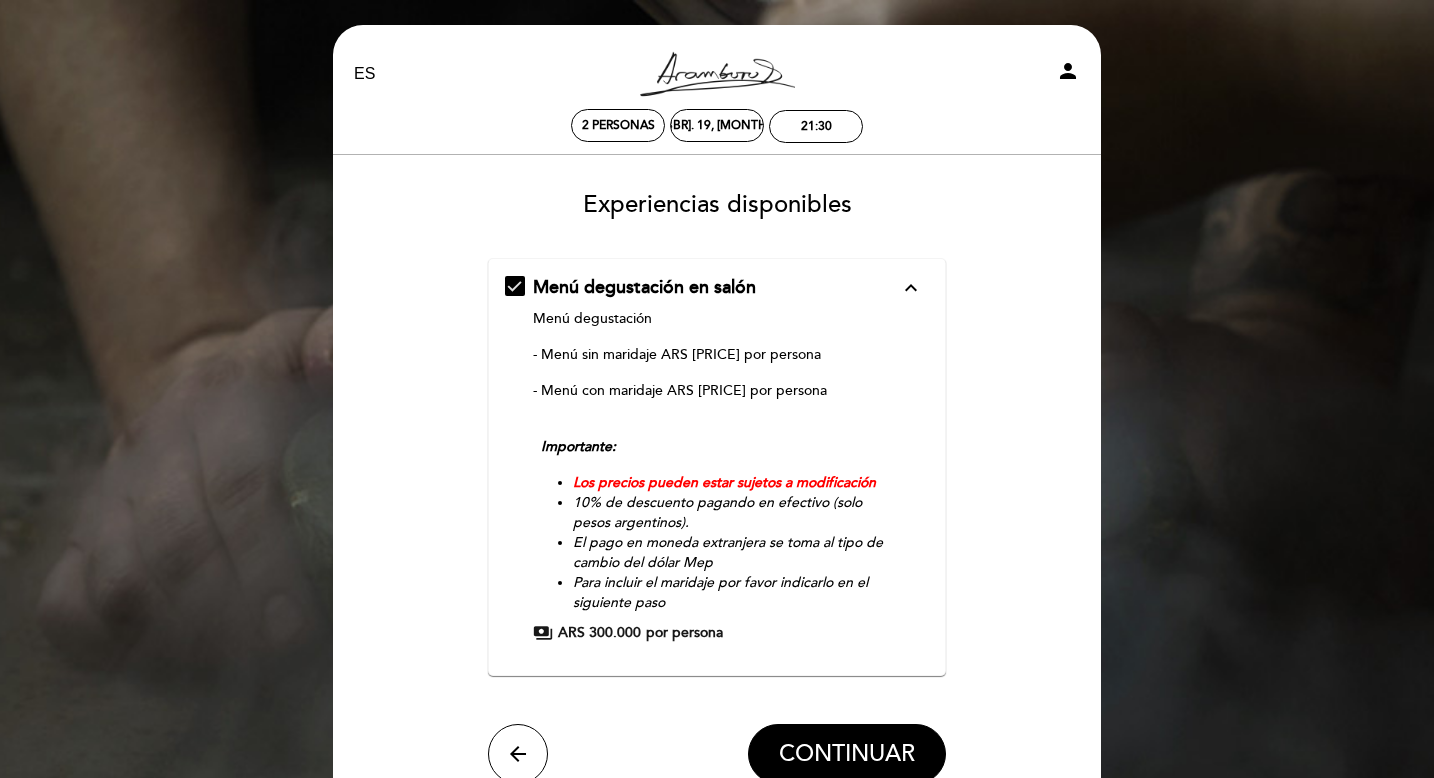 drag, startPoint x: 760, startPoint y: 638, endPoint x: 1025, endPoint y: 358, distance: 385.51913 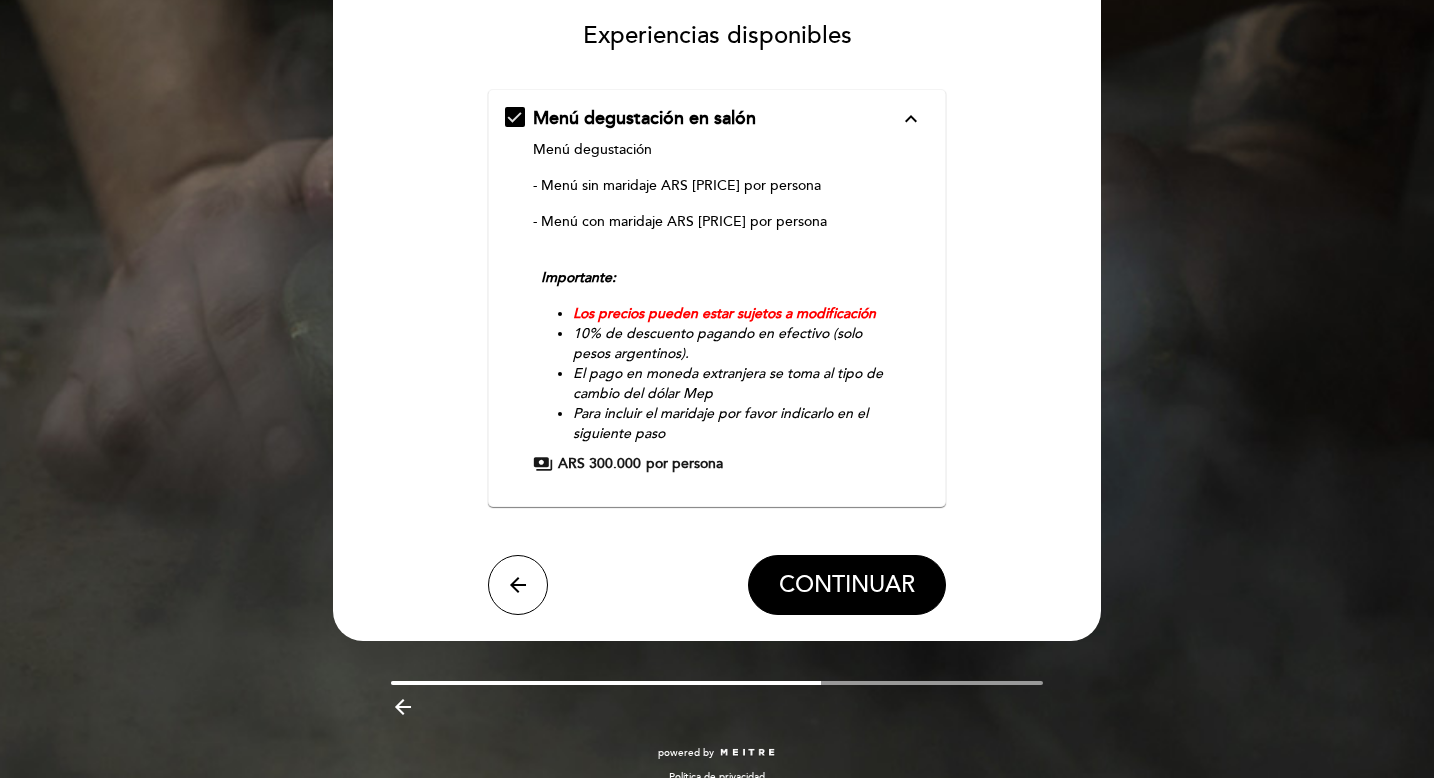 scroll, scrollTop: 196, scrollLeft: 0, axis: vertical 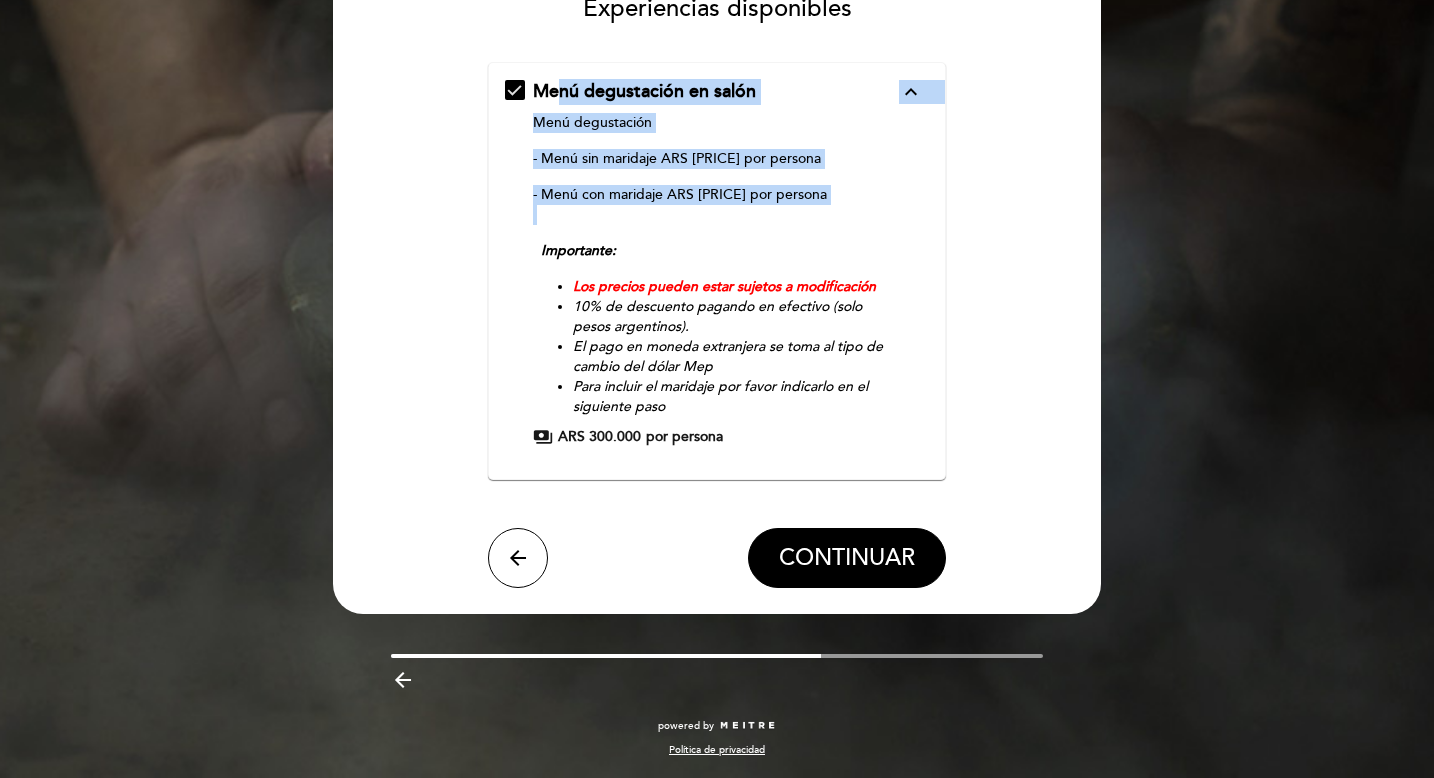 drag, startPoint x: 556, startPoint y: 102, endPoint x: 862, endPoint y: 272, distance: 350.05142 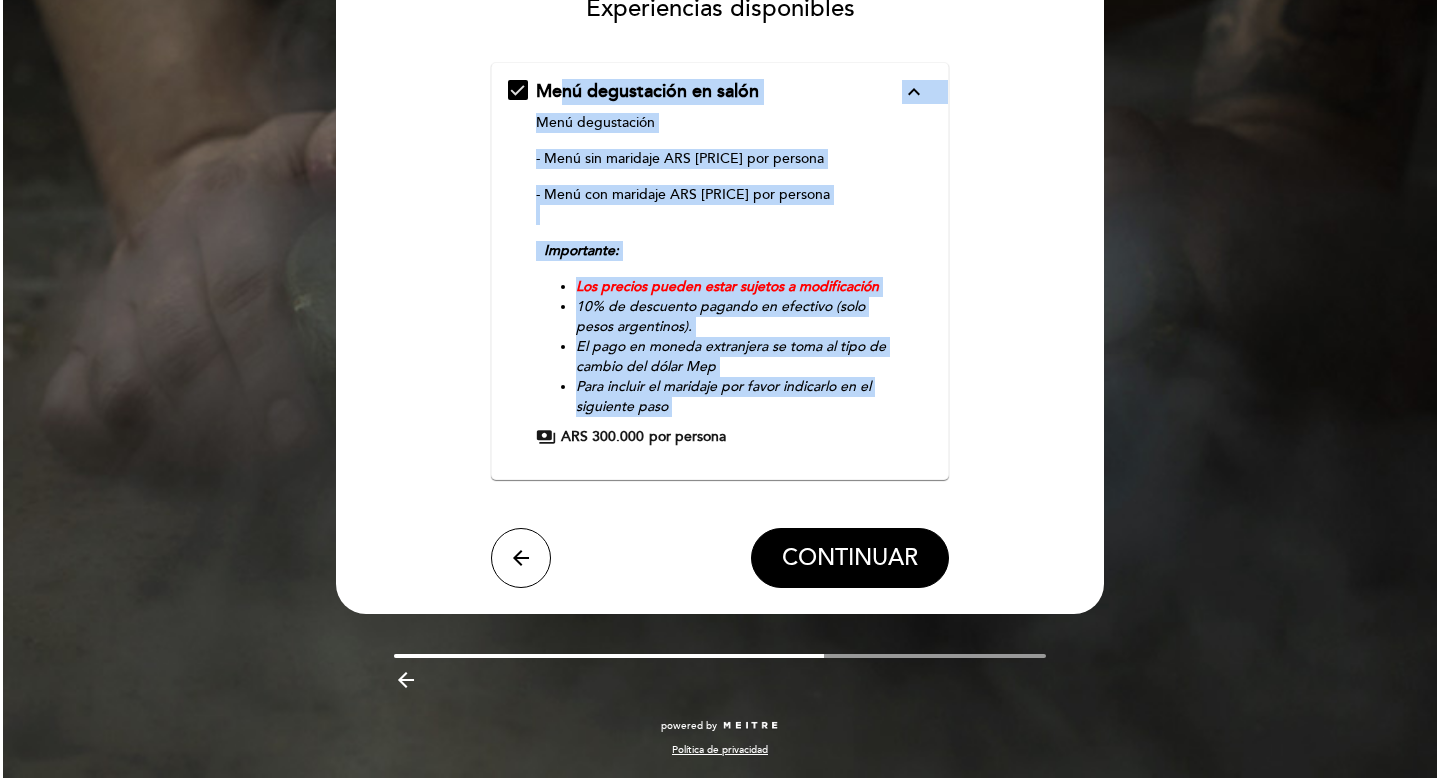 scroll, scrollTop: 0, scrollLeft: 0, axis: both 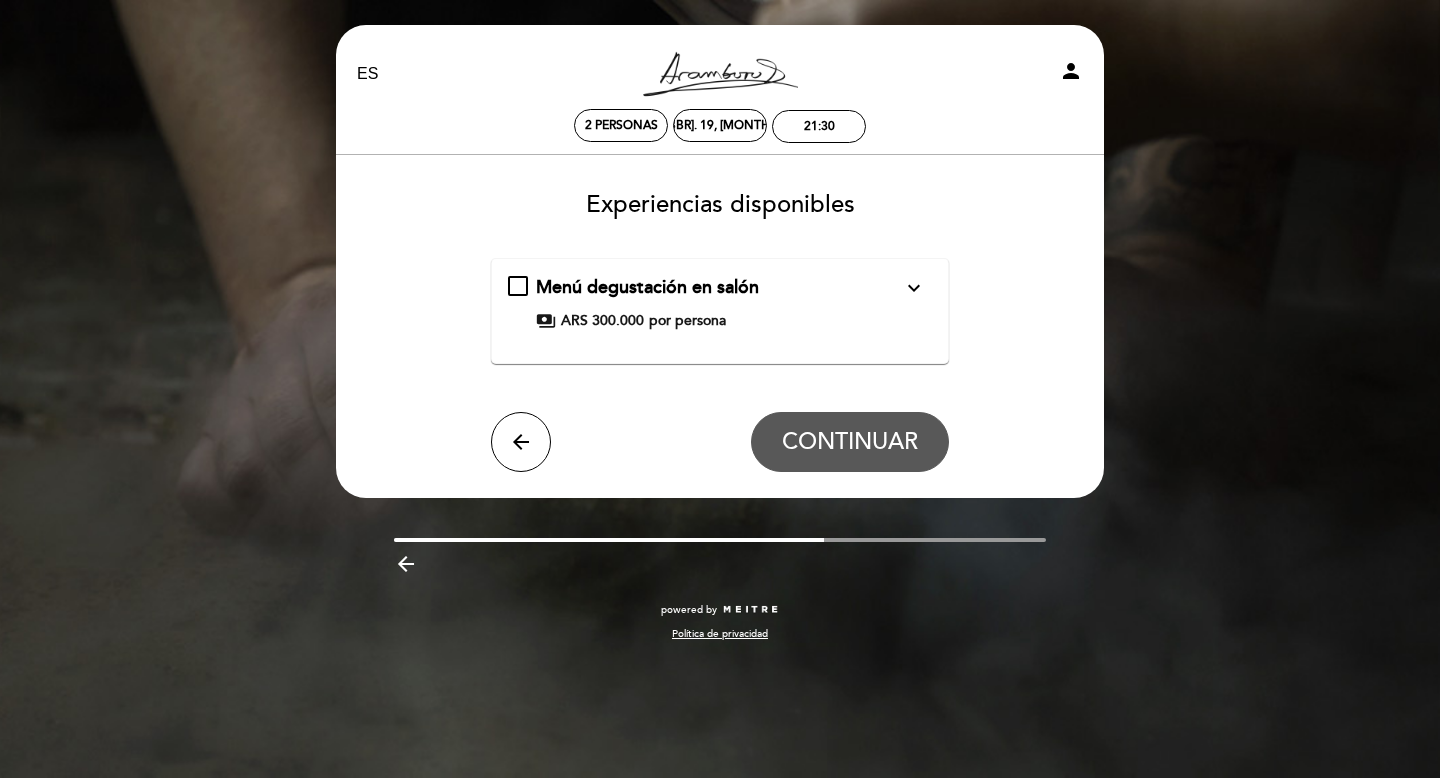 click on "Experiencias disponibles" at bounding box center (720, 197) 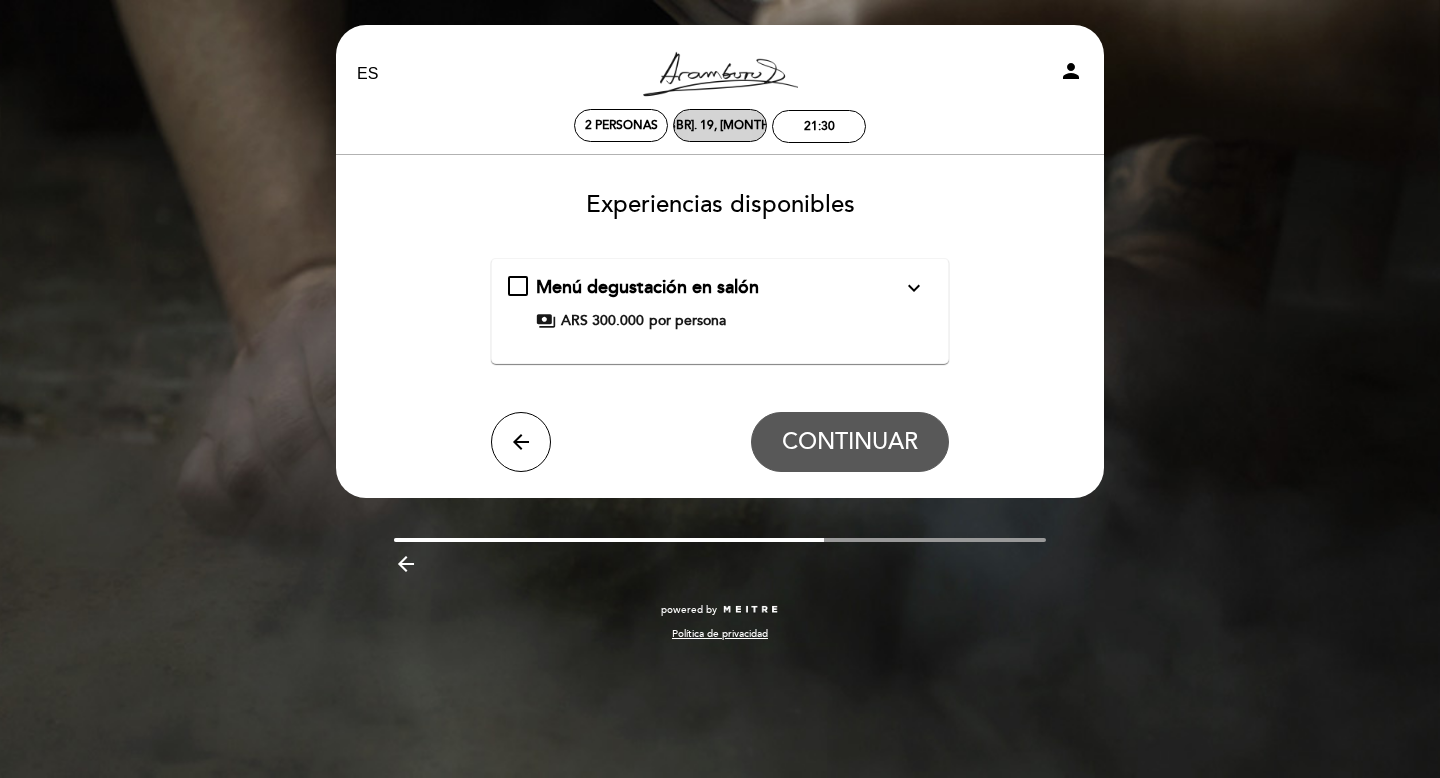 click on "[DAY_ABBR].
19,
[MONTH_ABBR]." at bounding box center (720, 125) 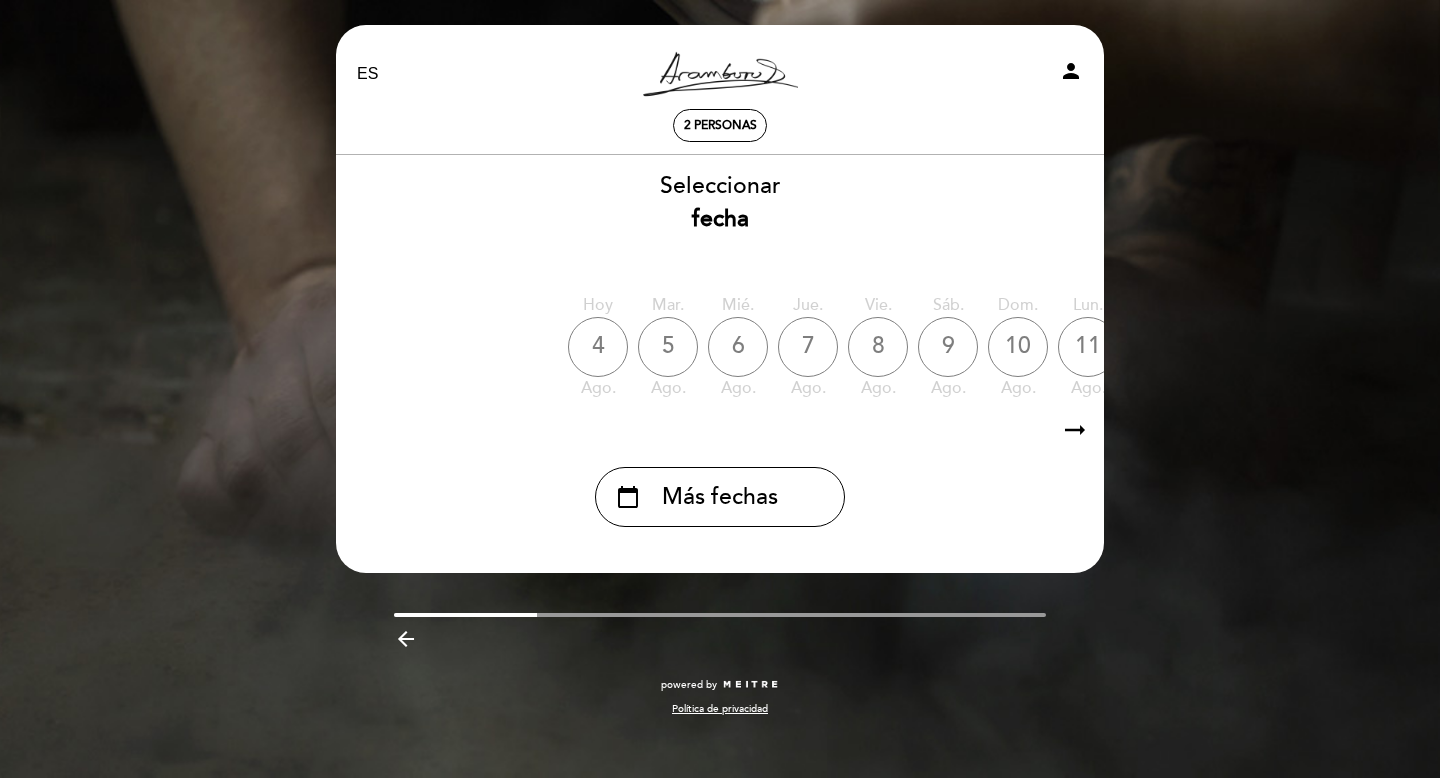 click on "arrow_right_alt" at bounding box center (1075, 430) 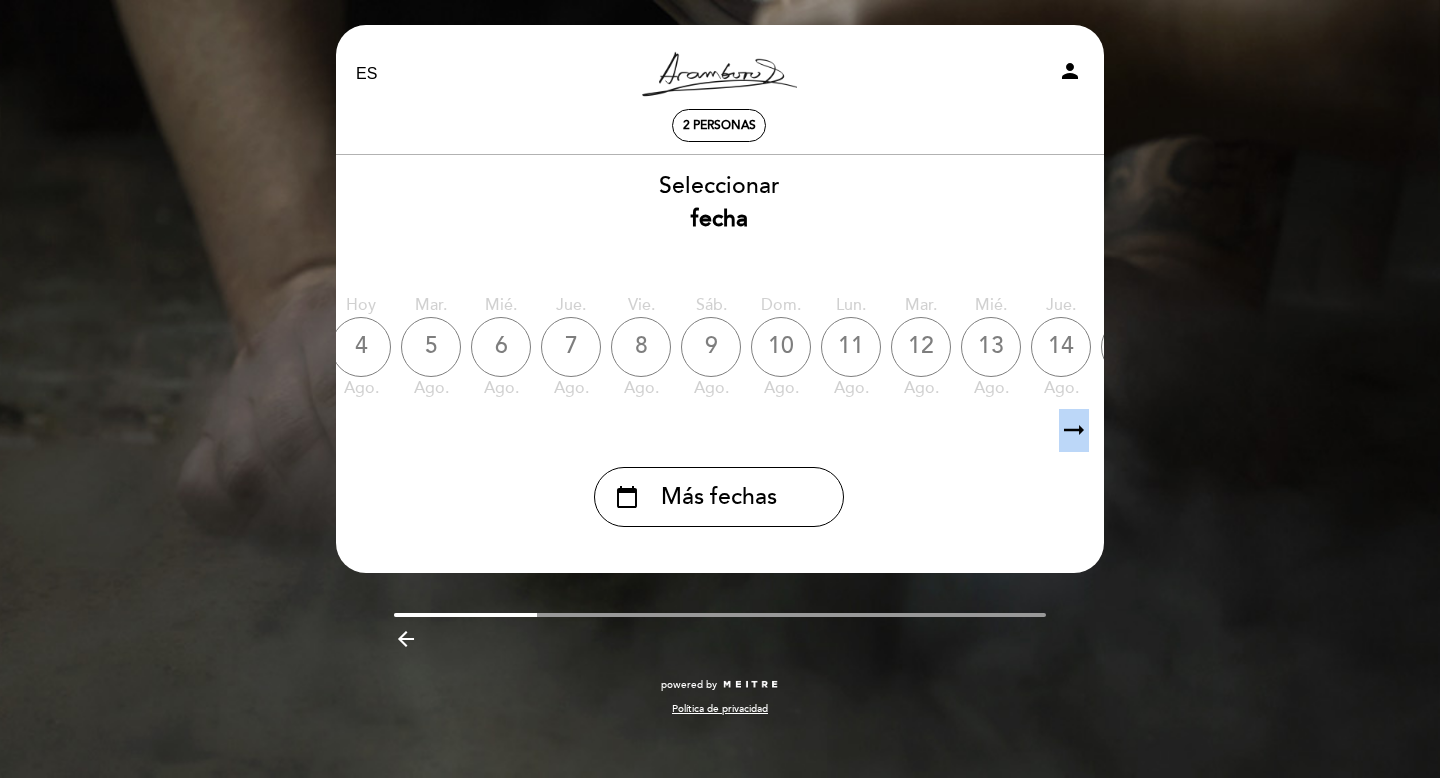click on "arrow_right_alt" at bounding box center [1074, 430] 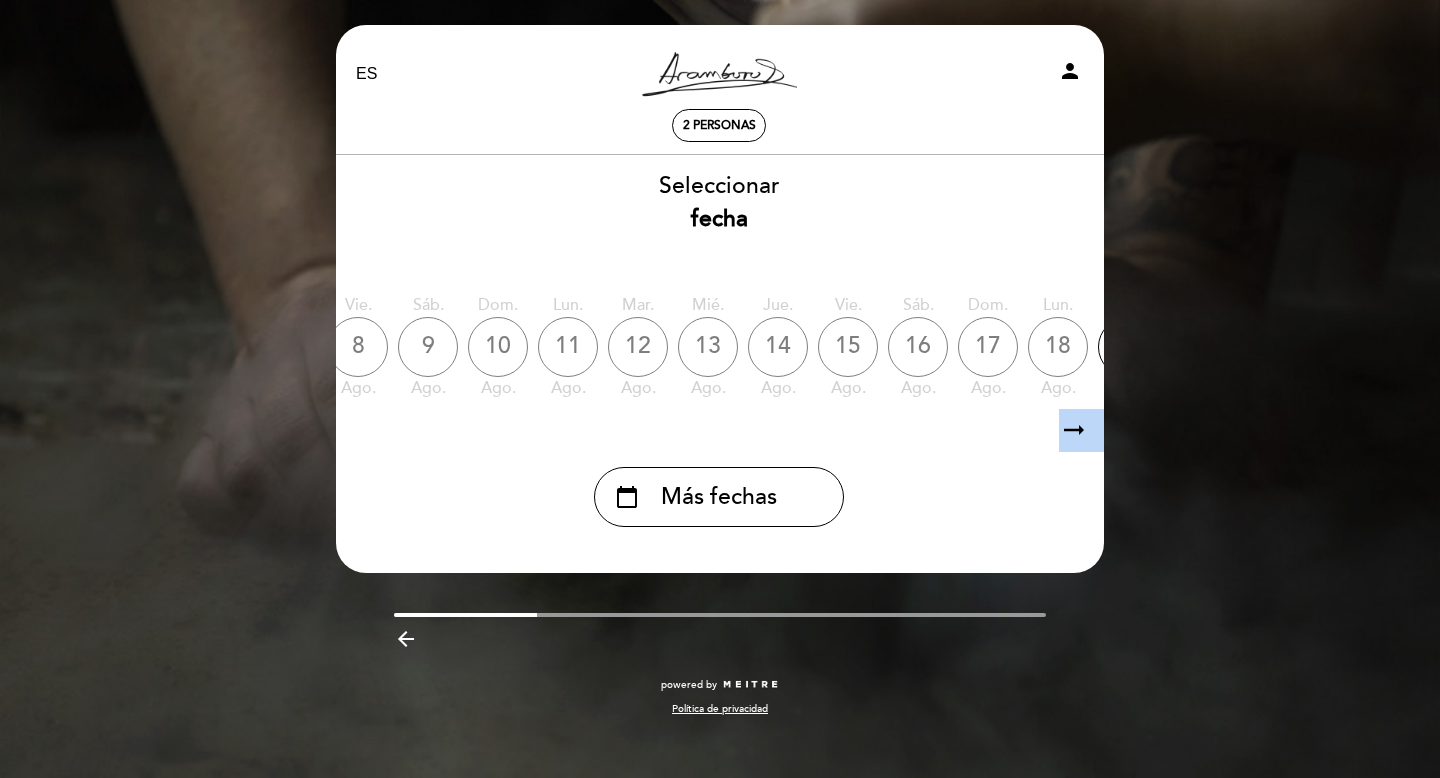 click on "arrow_right_alt" at bounding box center (1074, 430) 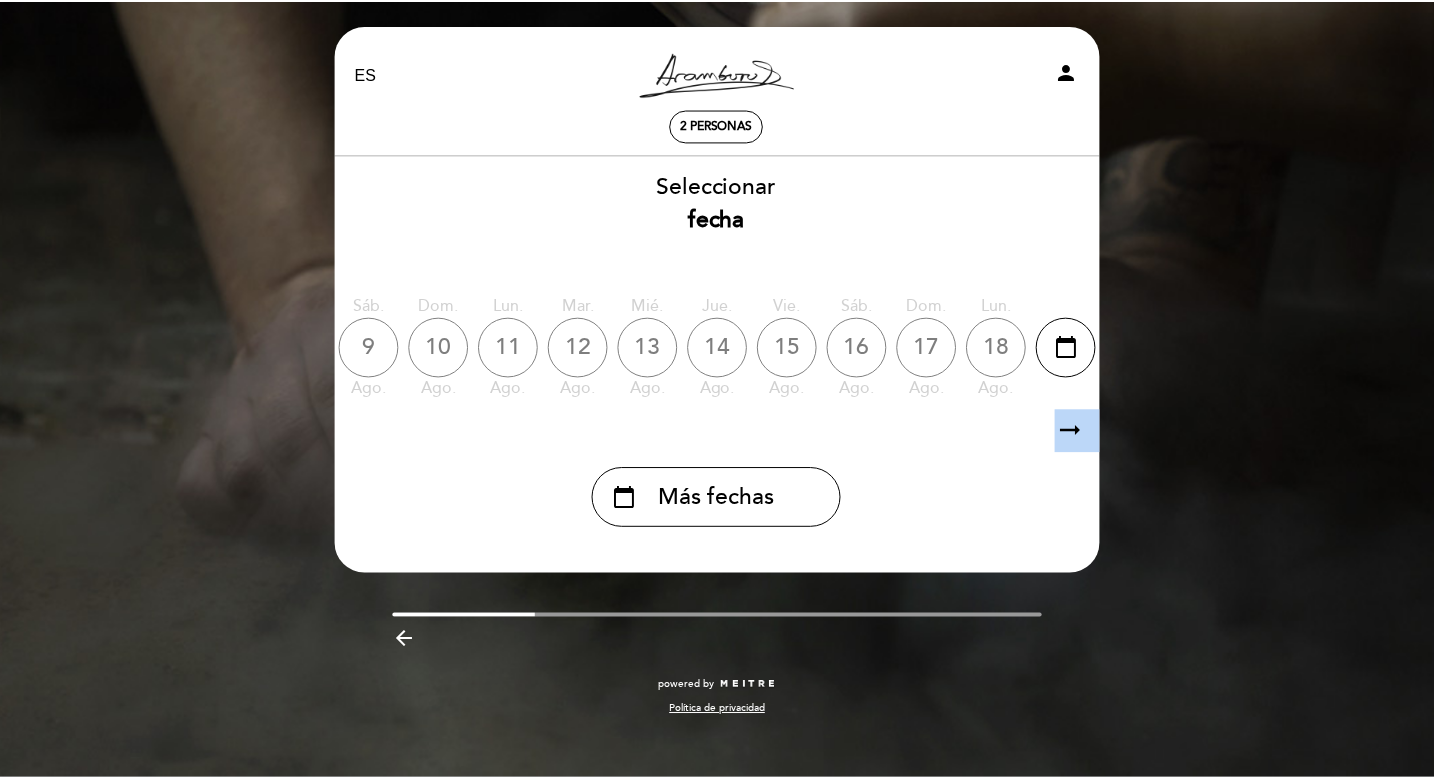 scroll, scrollTop: 0, scrollLeft: 583, axis: horizontal 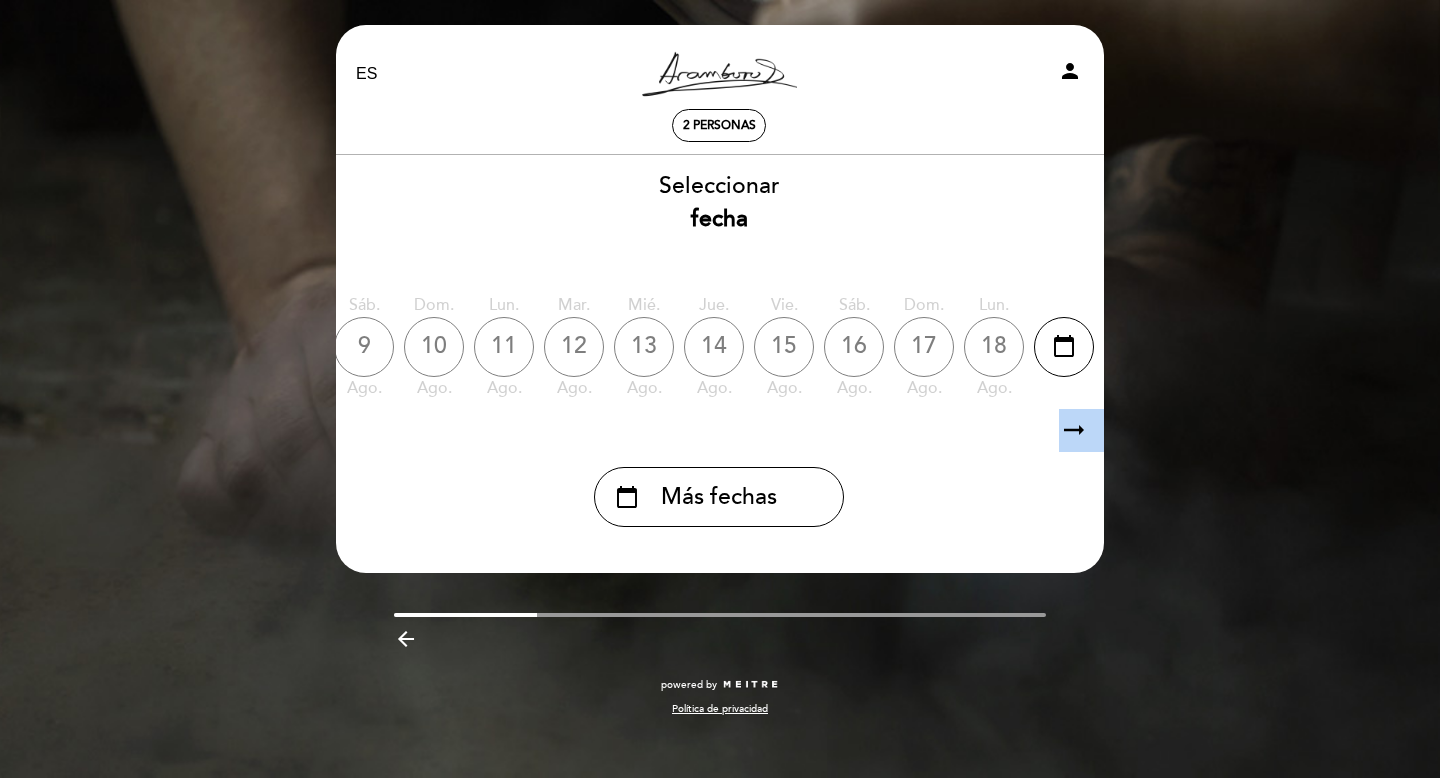 click on "Más fechas" at bounding box center (719, 497) 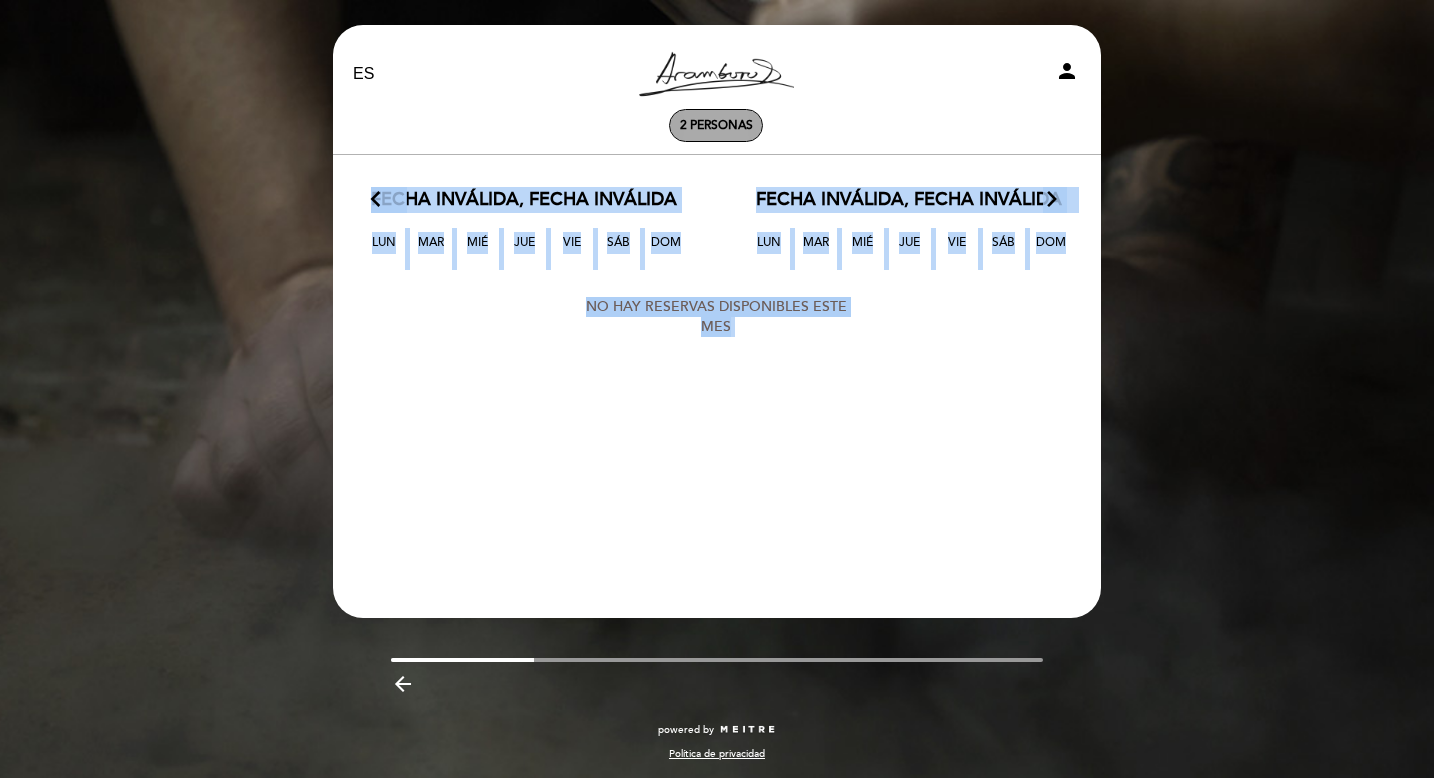 click on "2 personas" at bounding box center (716, 125) 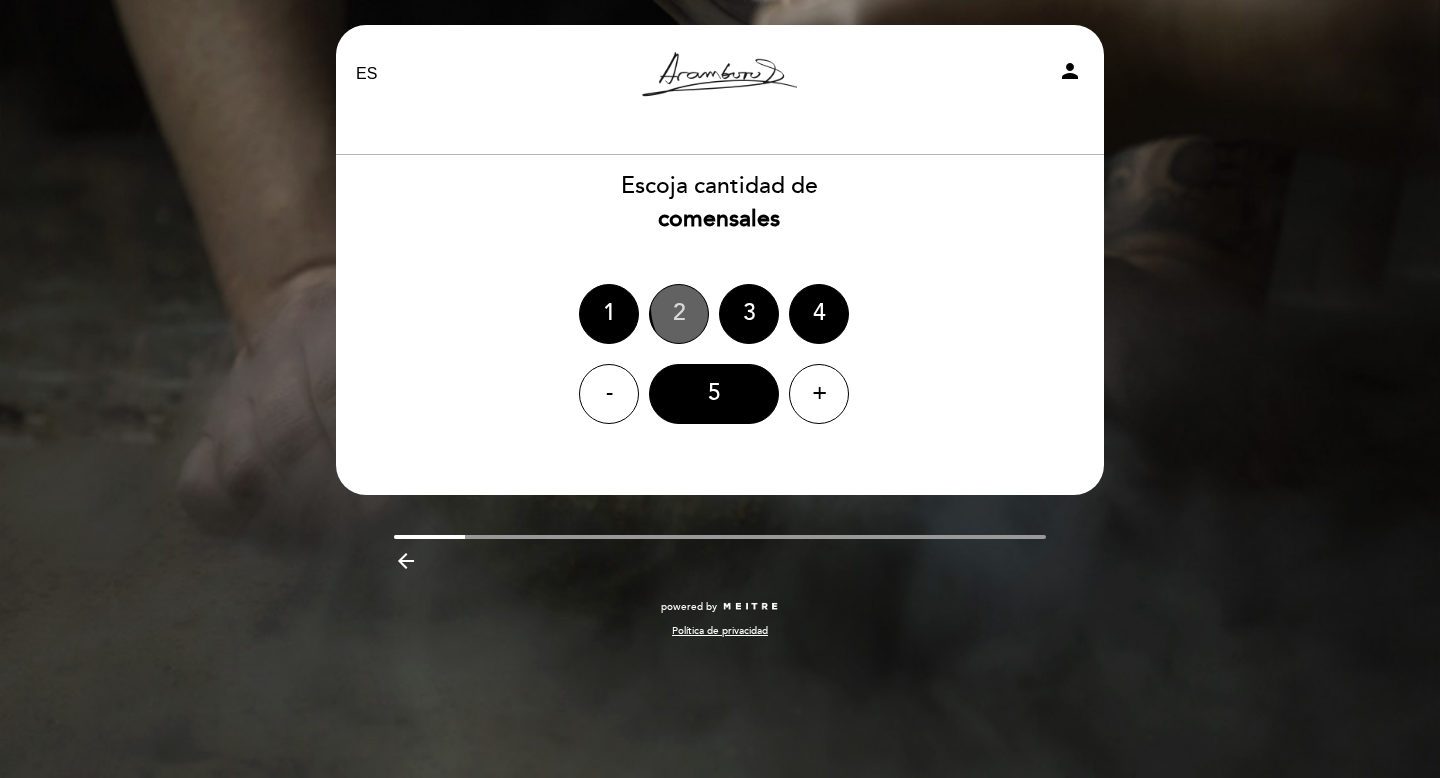click on "2" at bounding box center (679, 314) 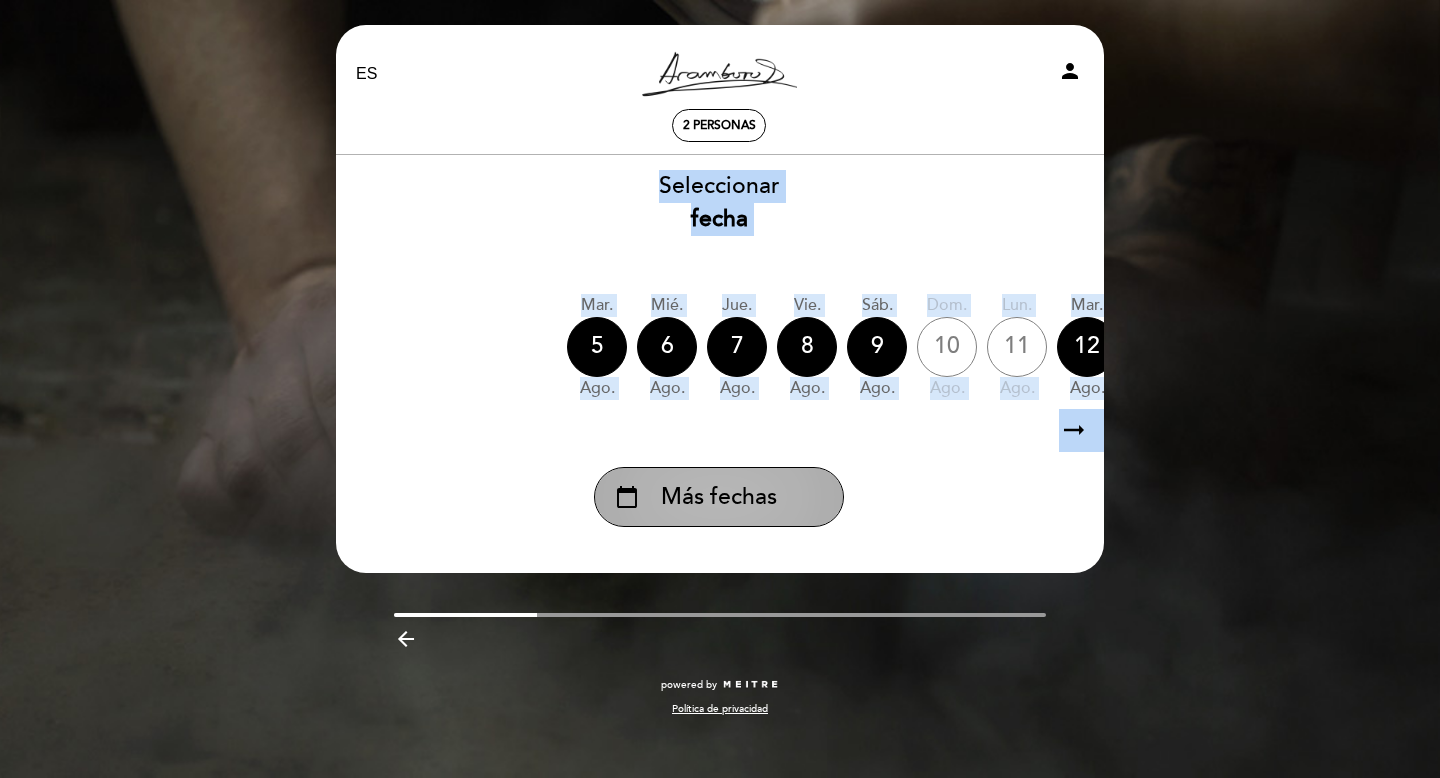 click on "calendar_today
Más fechas" at bounding box center (719, 497) 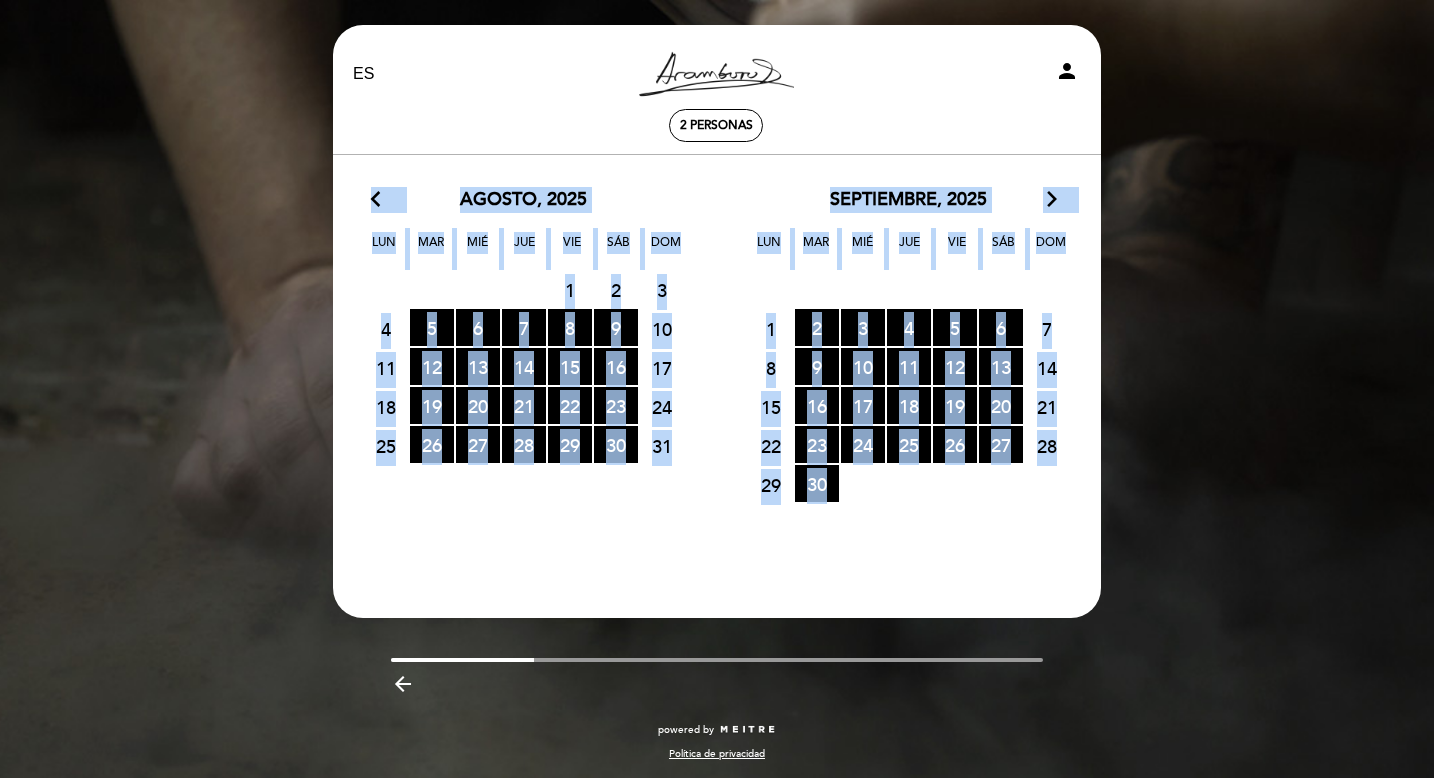 click on "arrow_forward_ios" at bounding box center [1052, 200] 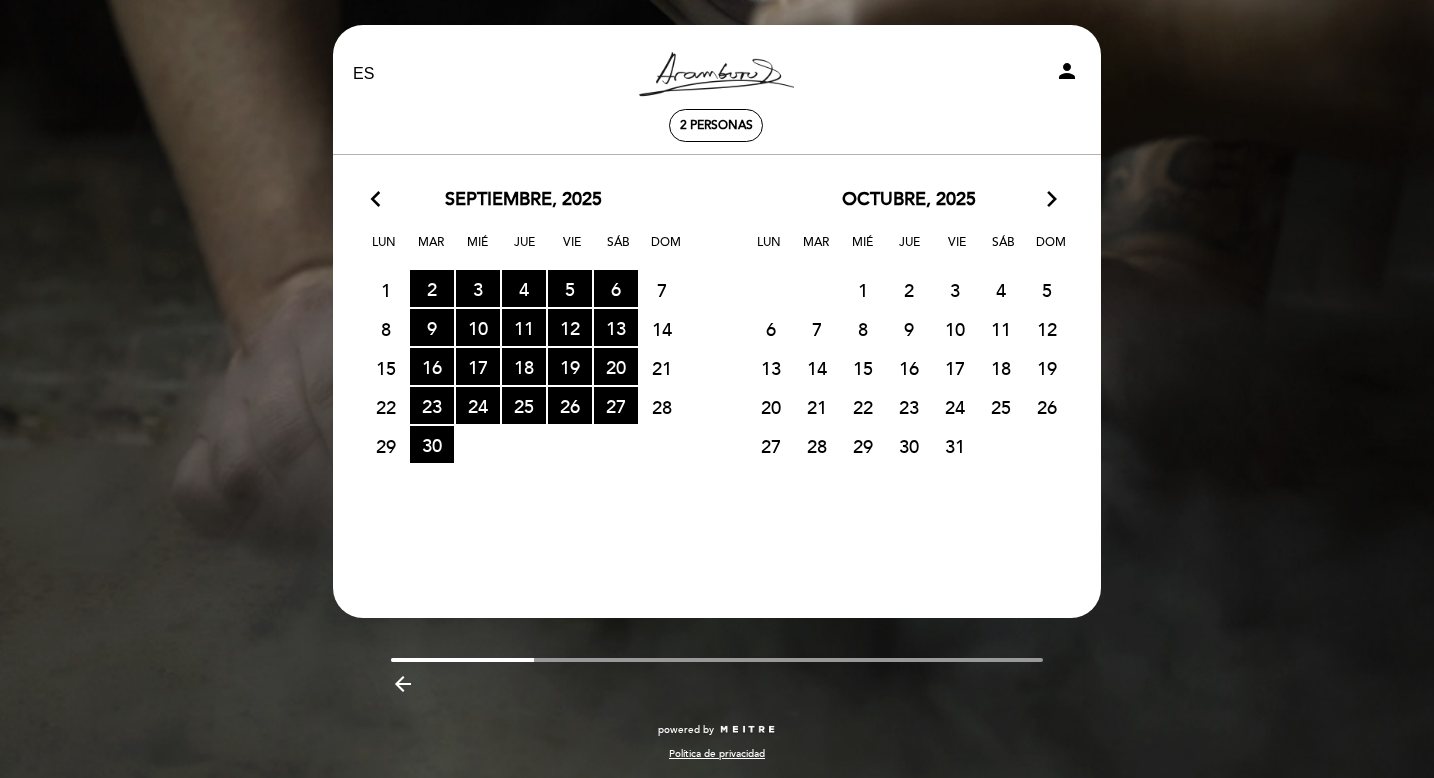 click on "arrow_forward_ios" at bounding box center (1052, 200) 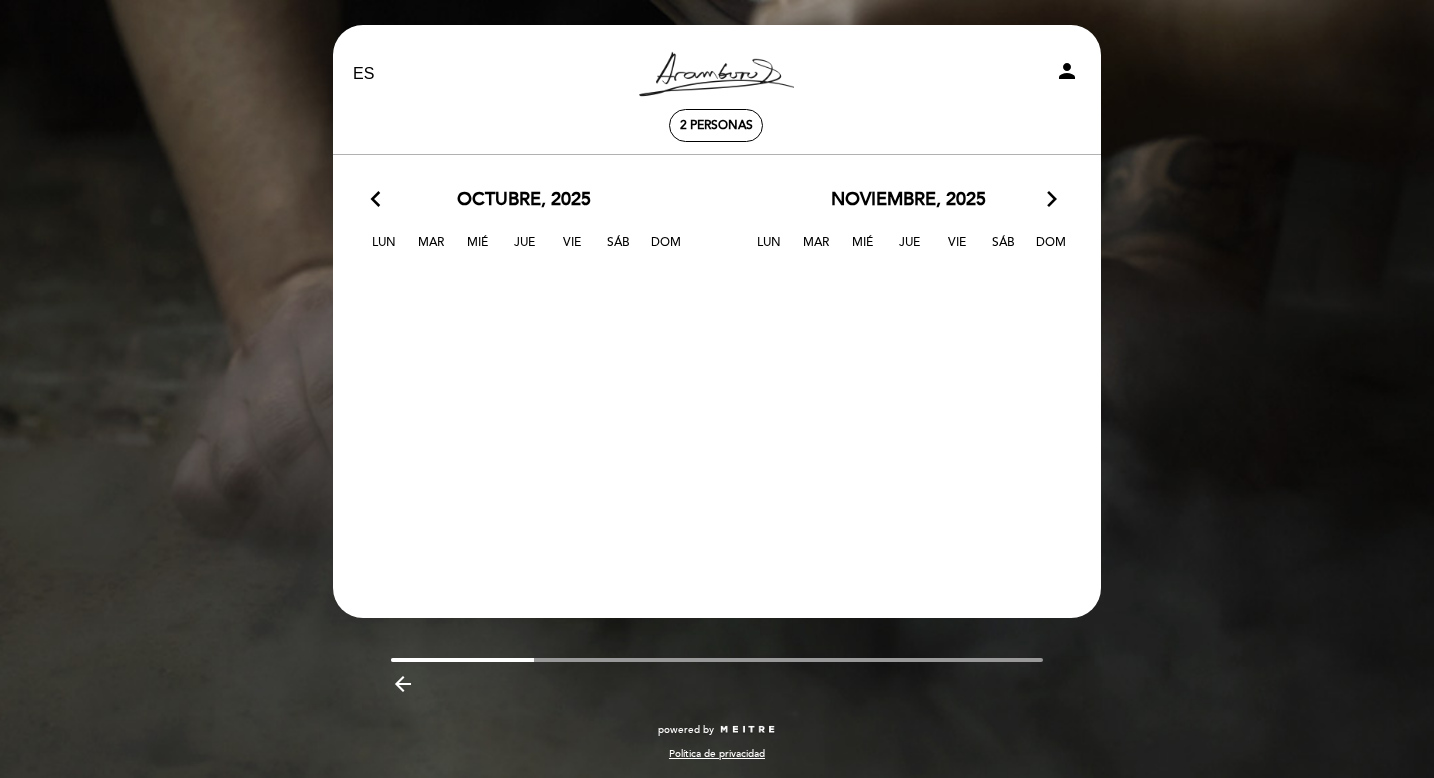 click on "arrow_back_ios
[MONTH],
[YEAR]
arrow_forward_ios" at bounding box center [523, 200] 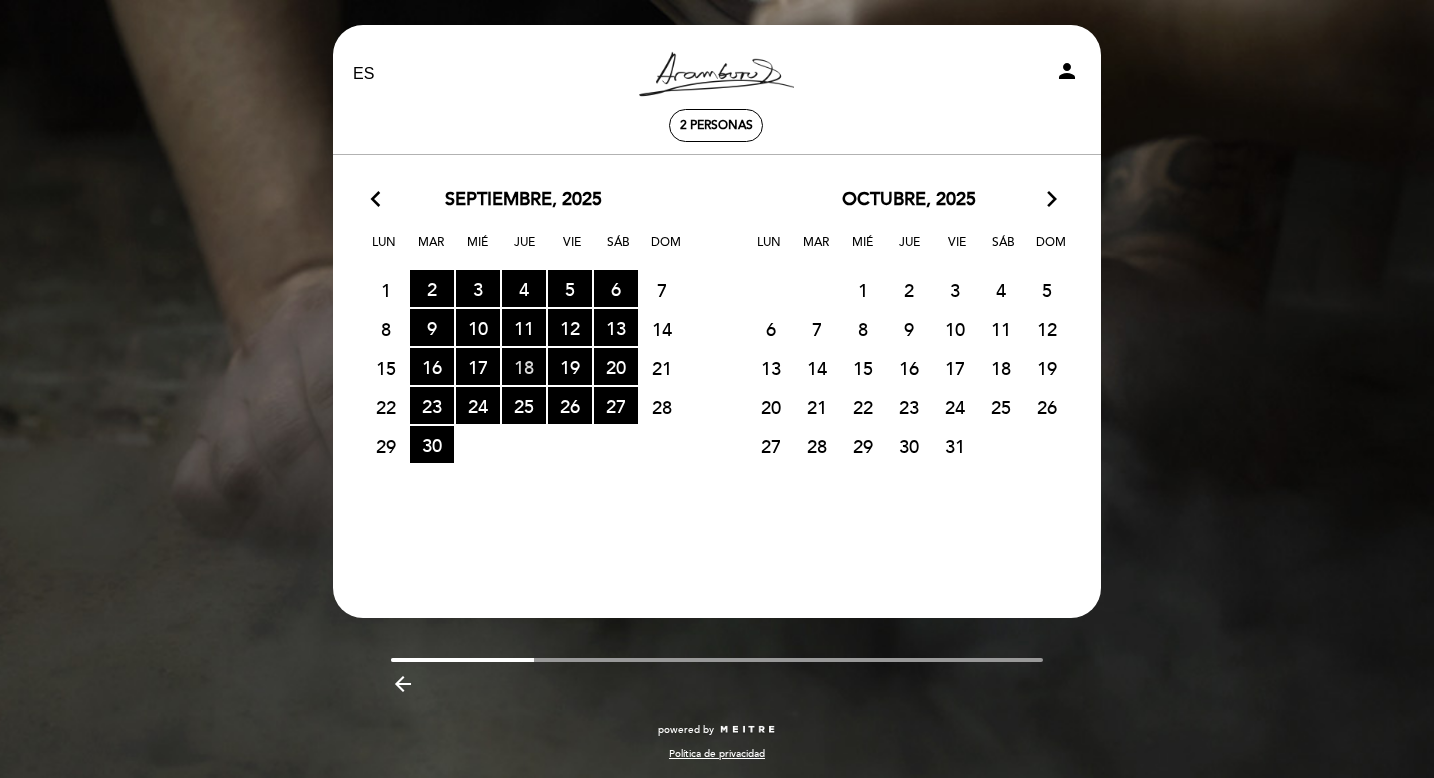 click on "[NUMBER]
RESERVAS DISPONIBLES" at bounding box center [524, 366] 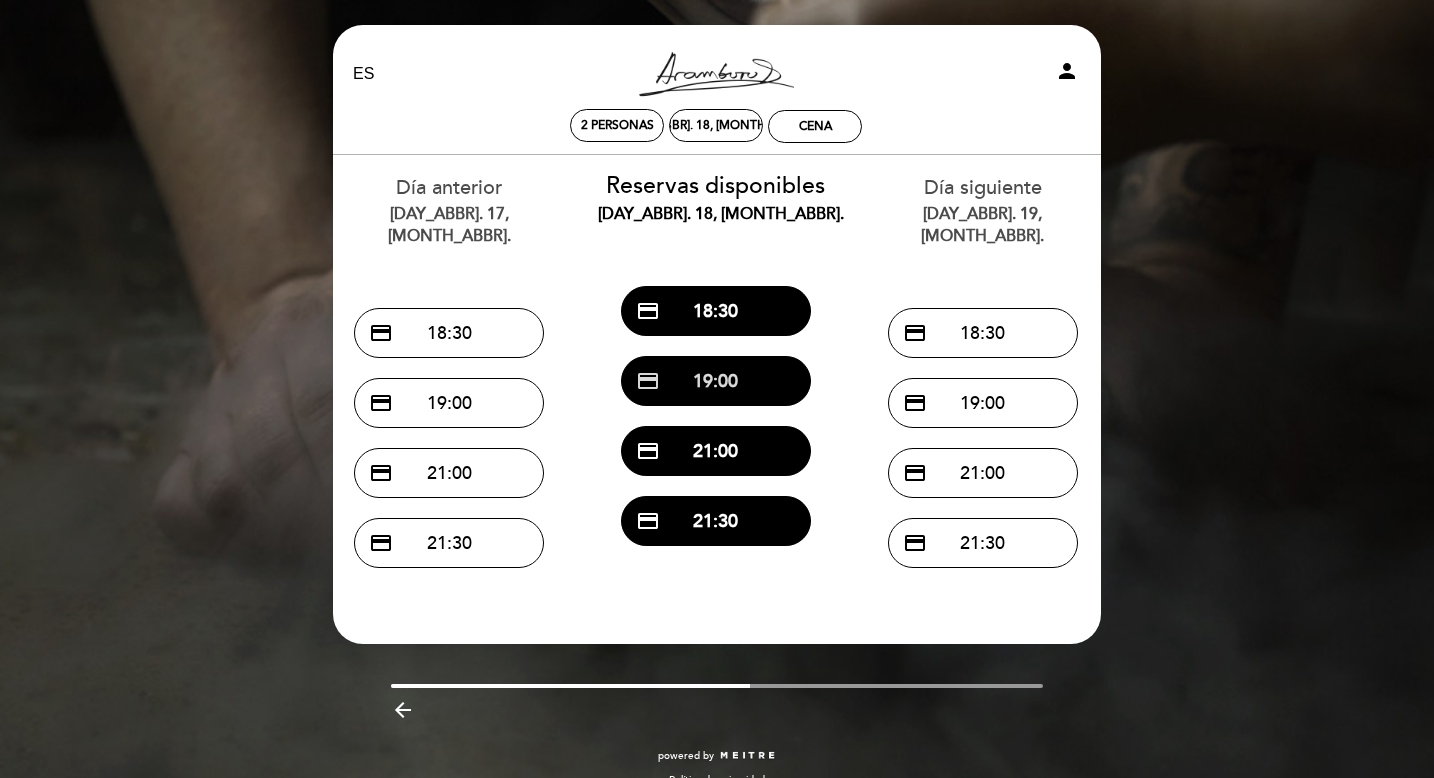 click on "credit_card
19:00" at bounding box center (716, 381) 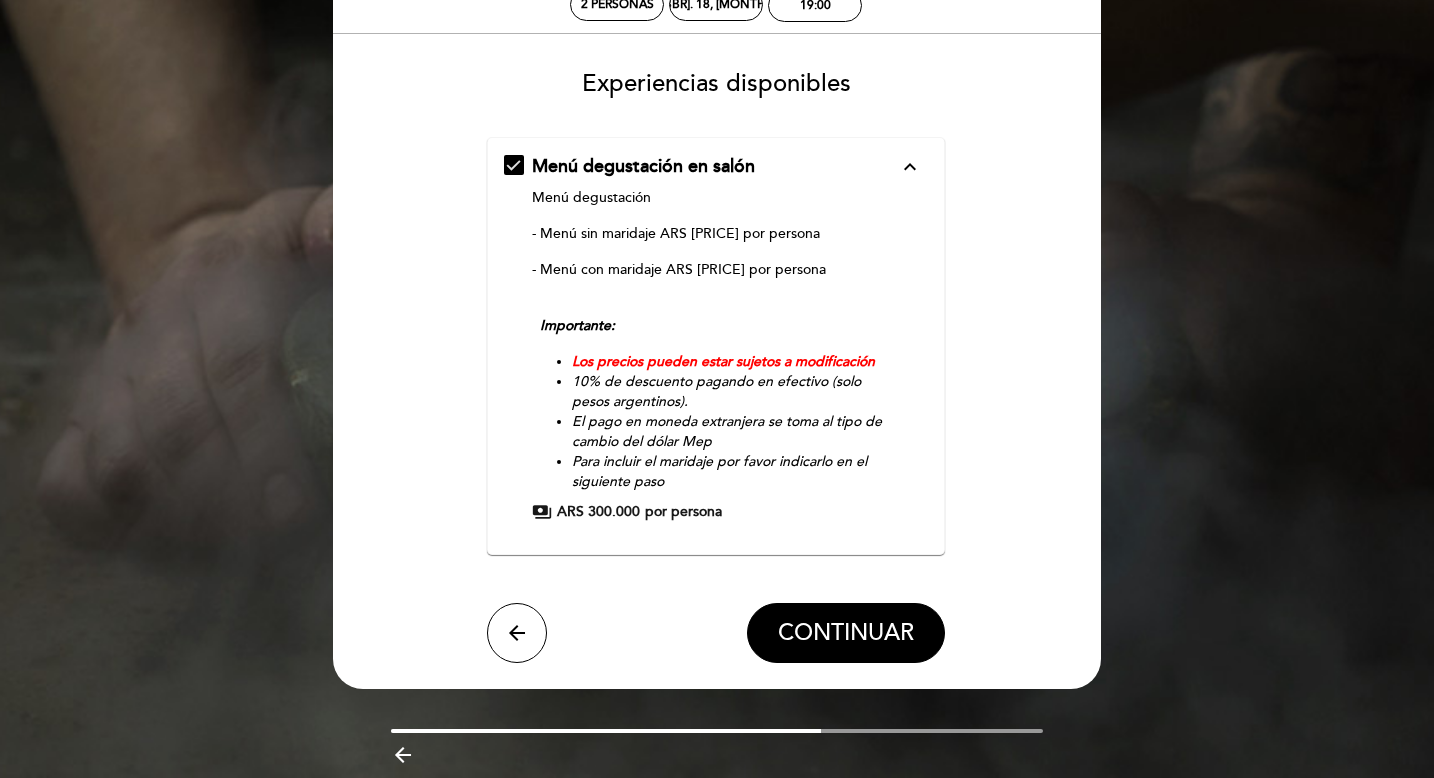scroll, scrollTop: 117, scrollLeft: 0, axis: vertical 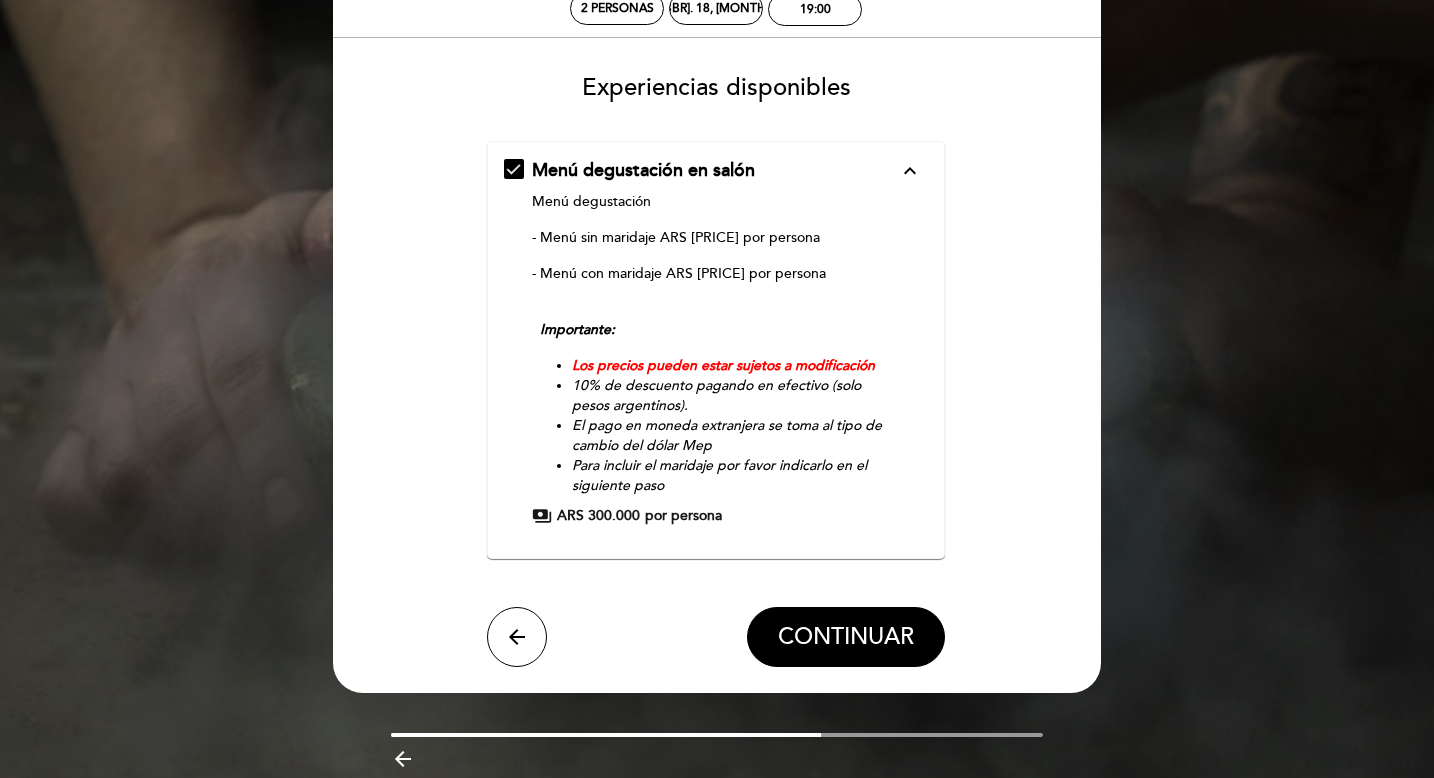 click on "- Menú con maridaje ARS [PRICE] por persona" at bounding box center (715, 284) 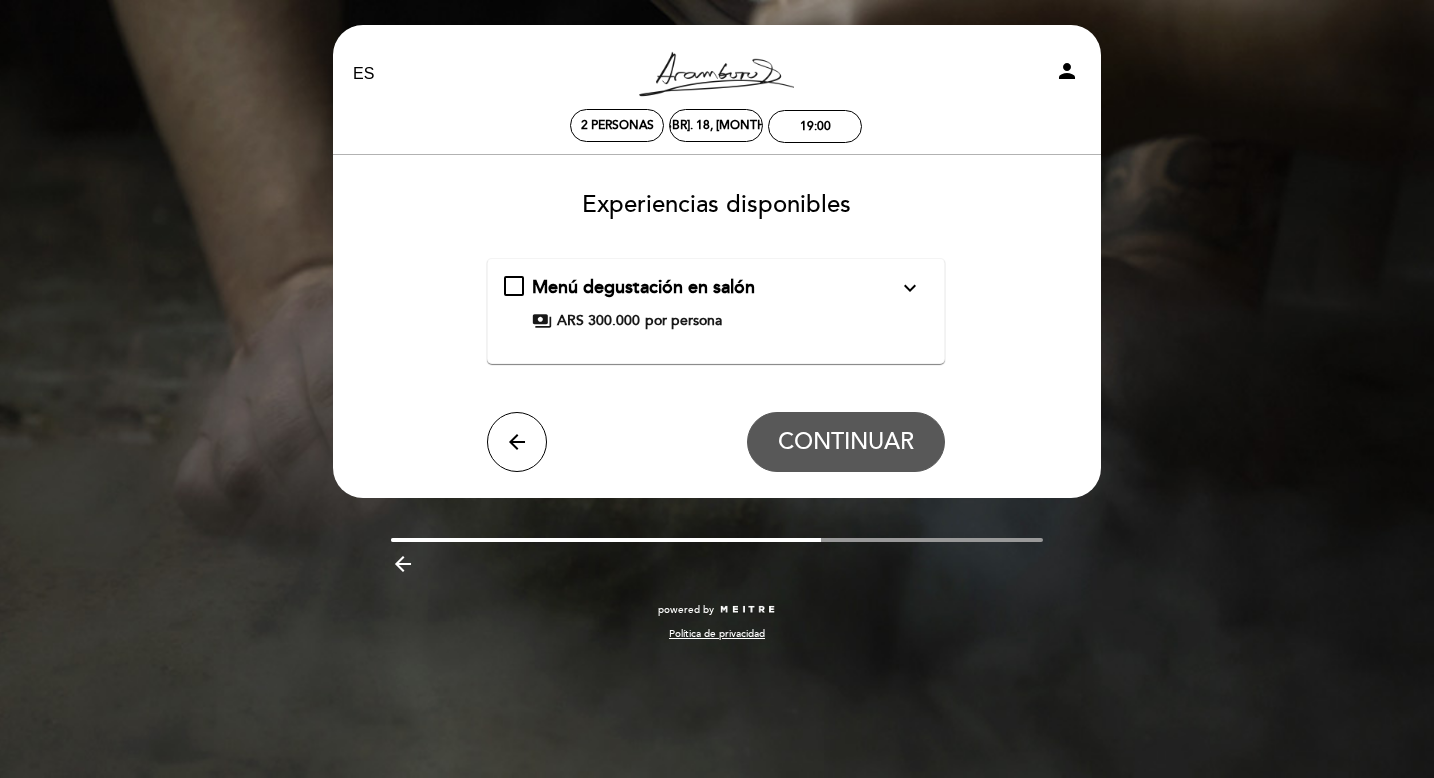 scroll, scrollTop: 0, scrollLeft: 0, axis: both 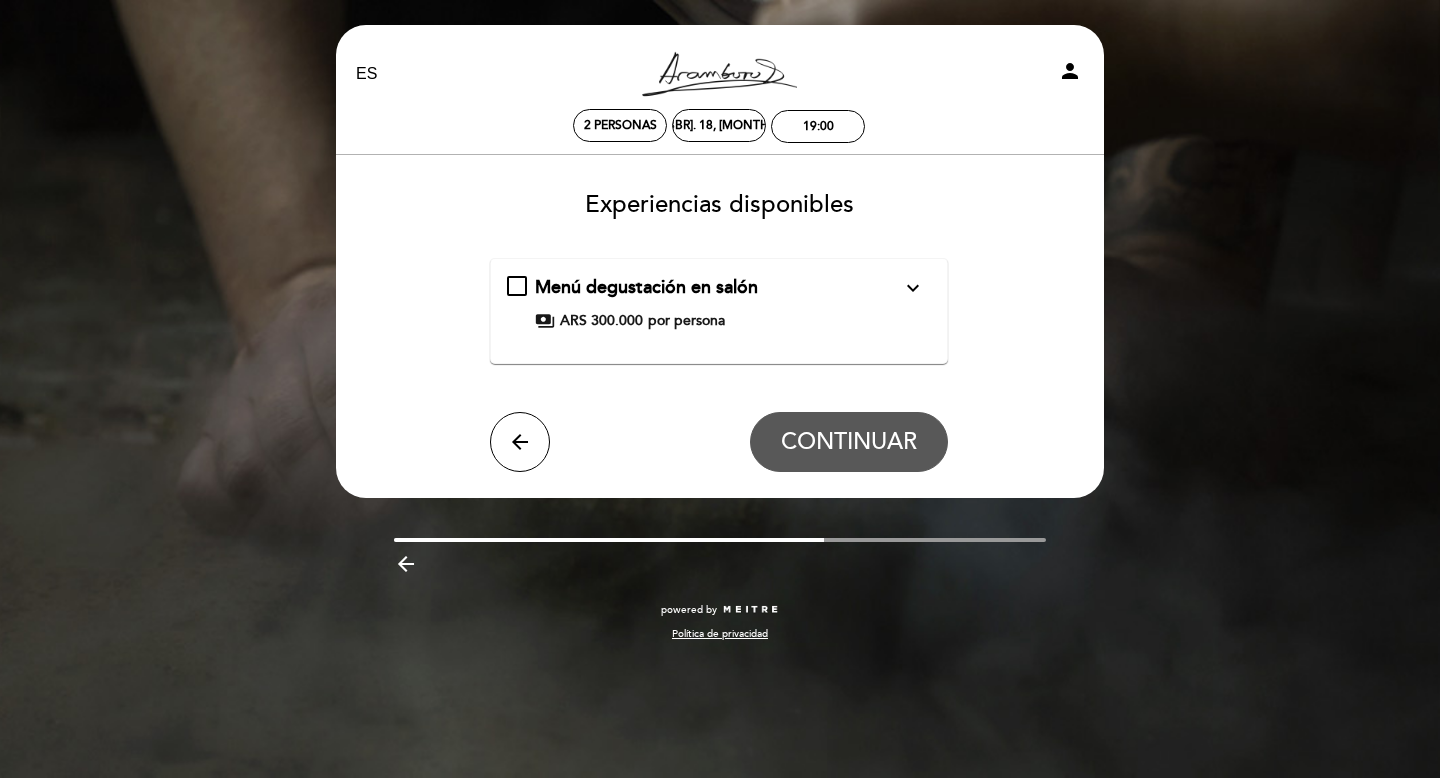 click on "Menú degustación en salón" at bounding box center (646, 287) 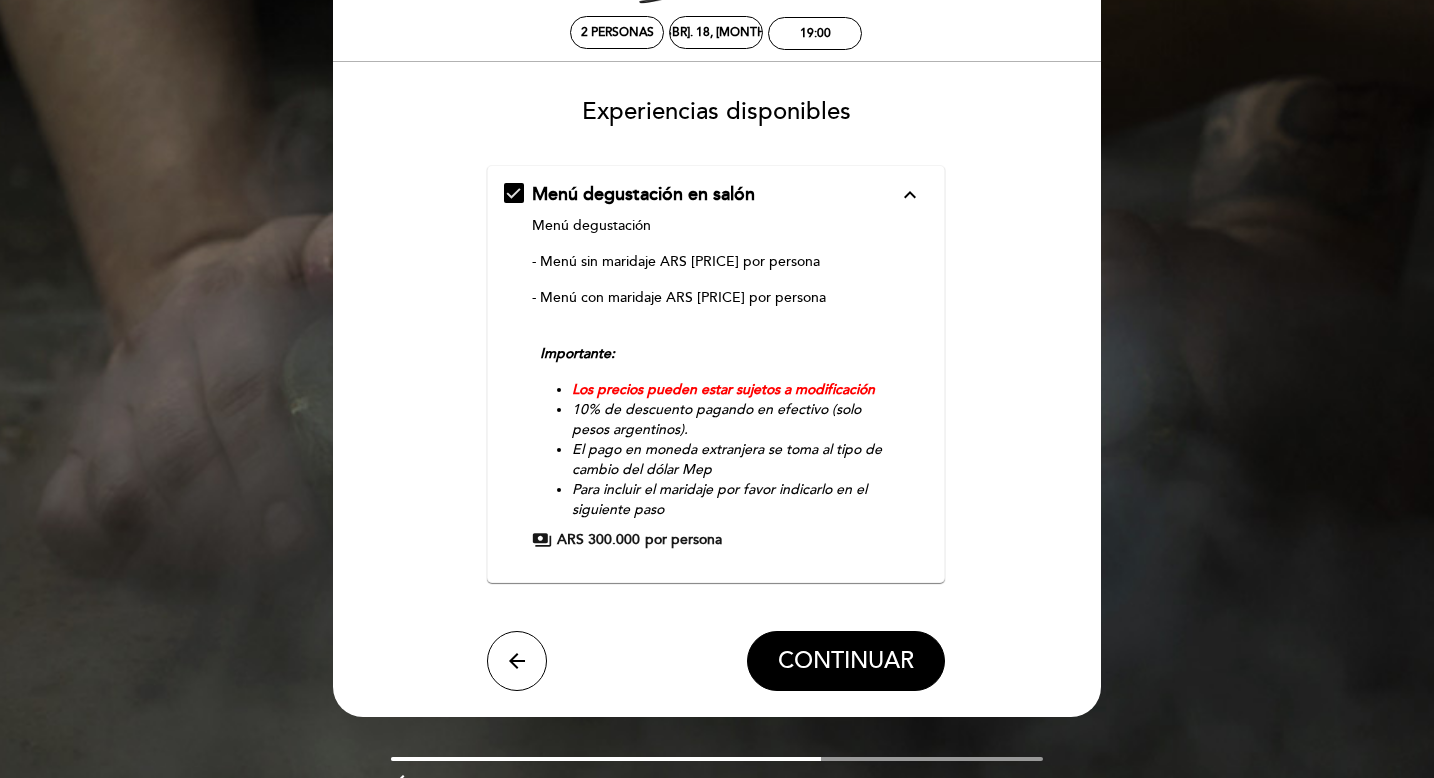 scroll, scrollTop: 0, scrollLeft: 0, axis: both 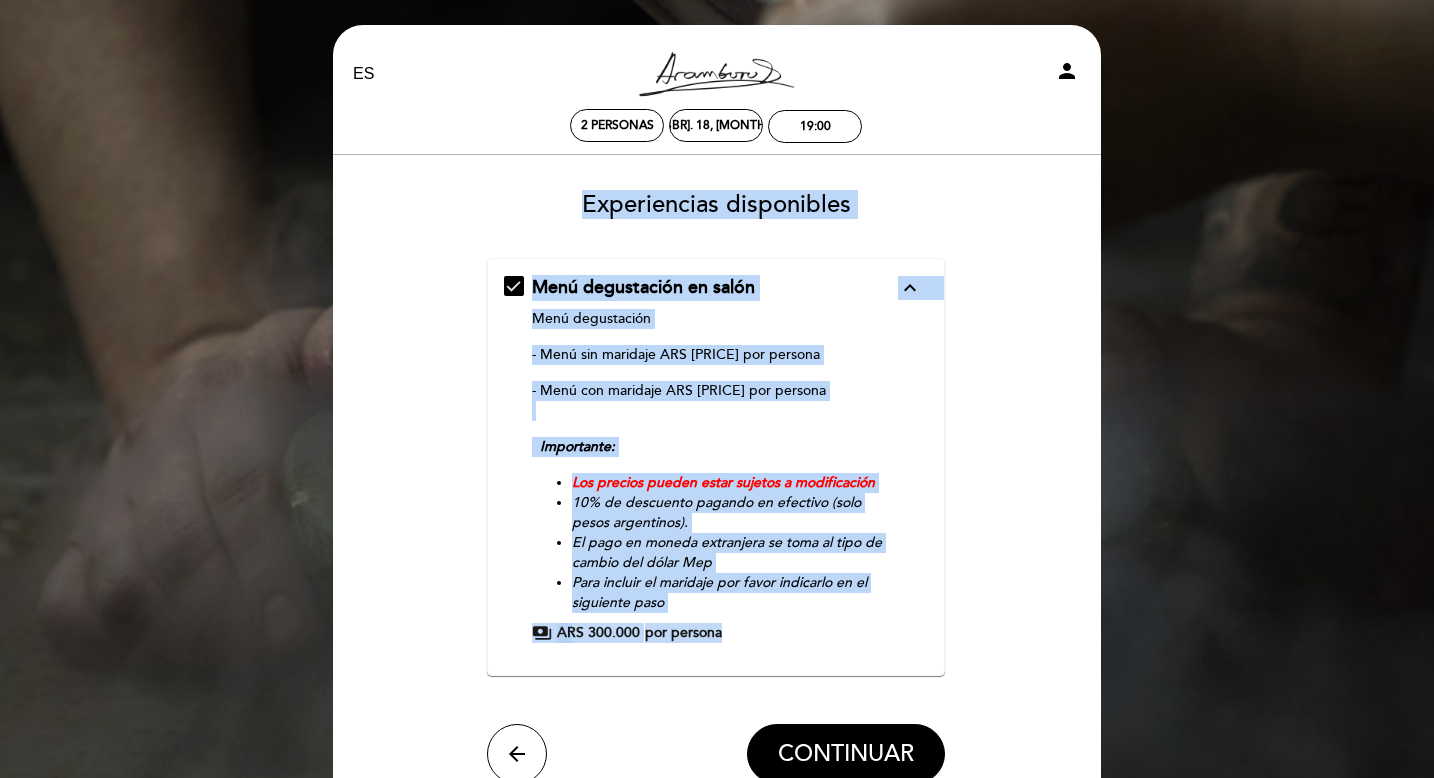 drag, startPoint x: 562, startPoint y: 225, endPoint x: 754, endPoint y: 634, distance: 451.82407 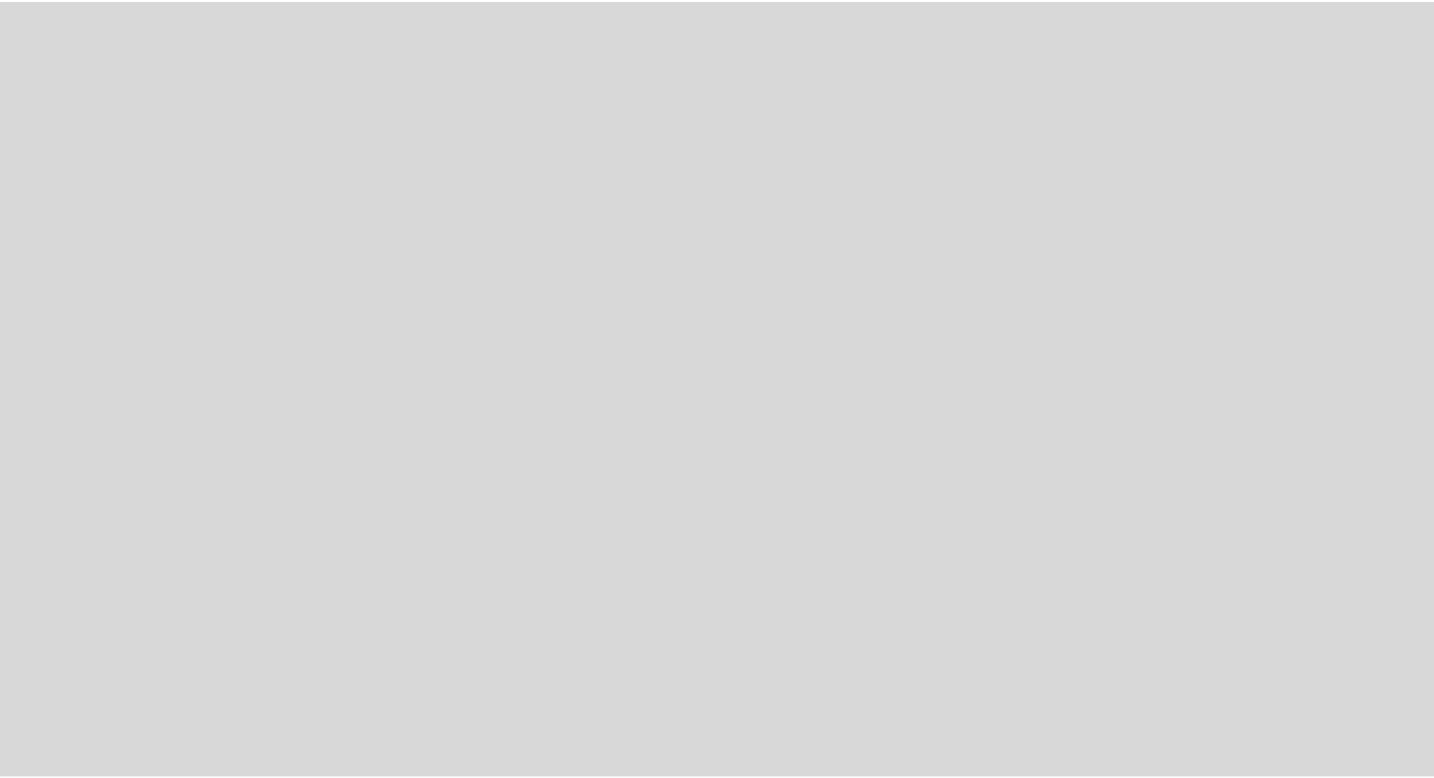 scroll, scrollTop: 0, scrollLeft: 0, axis: both 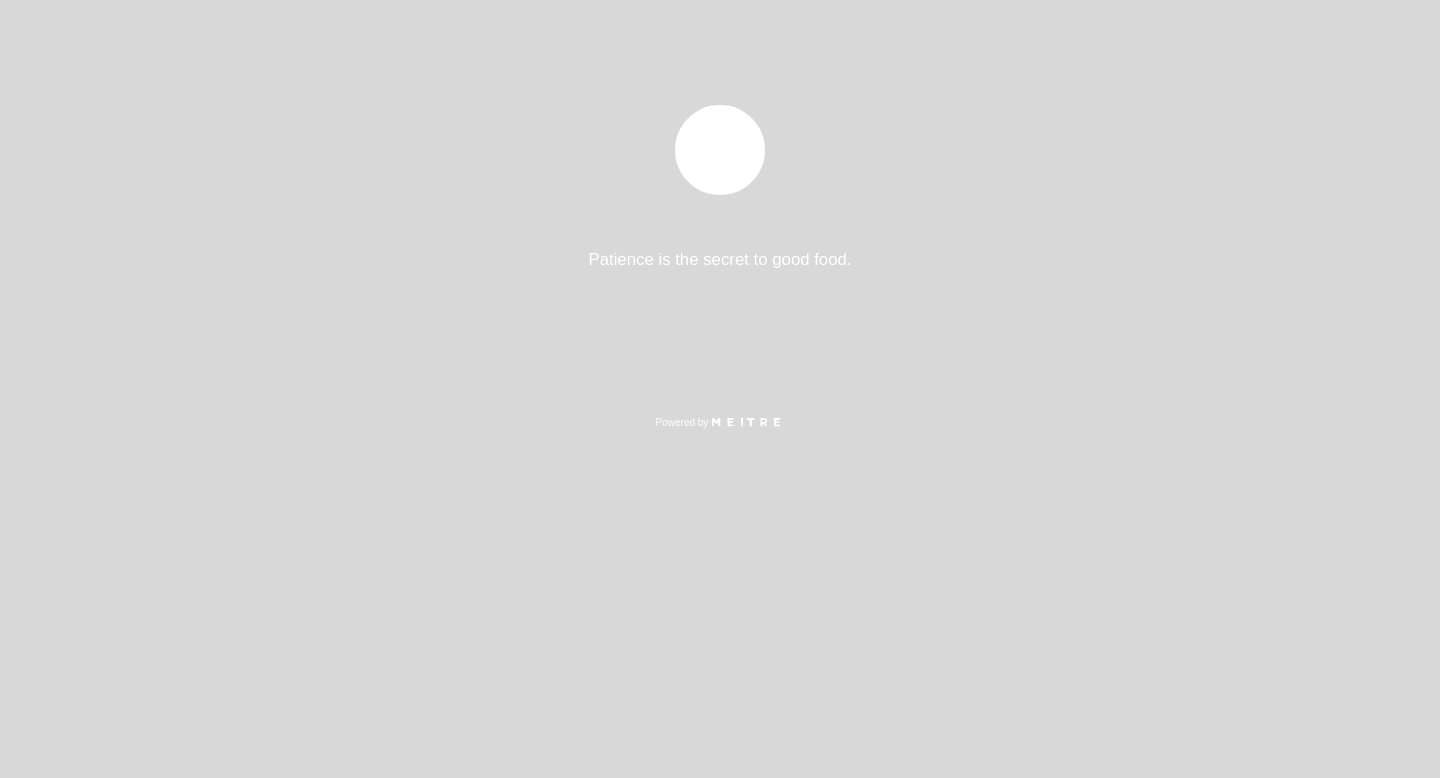 select on "es" 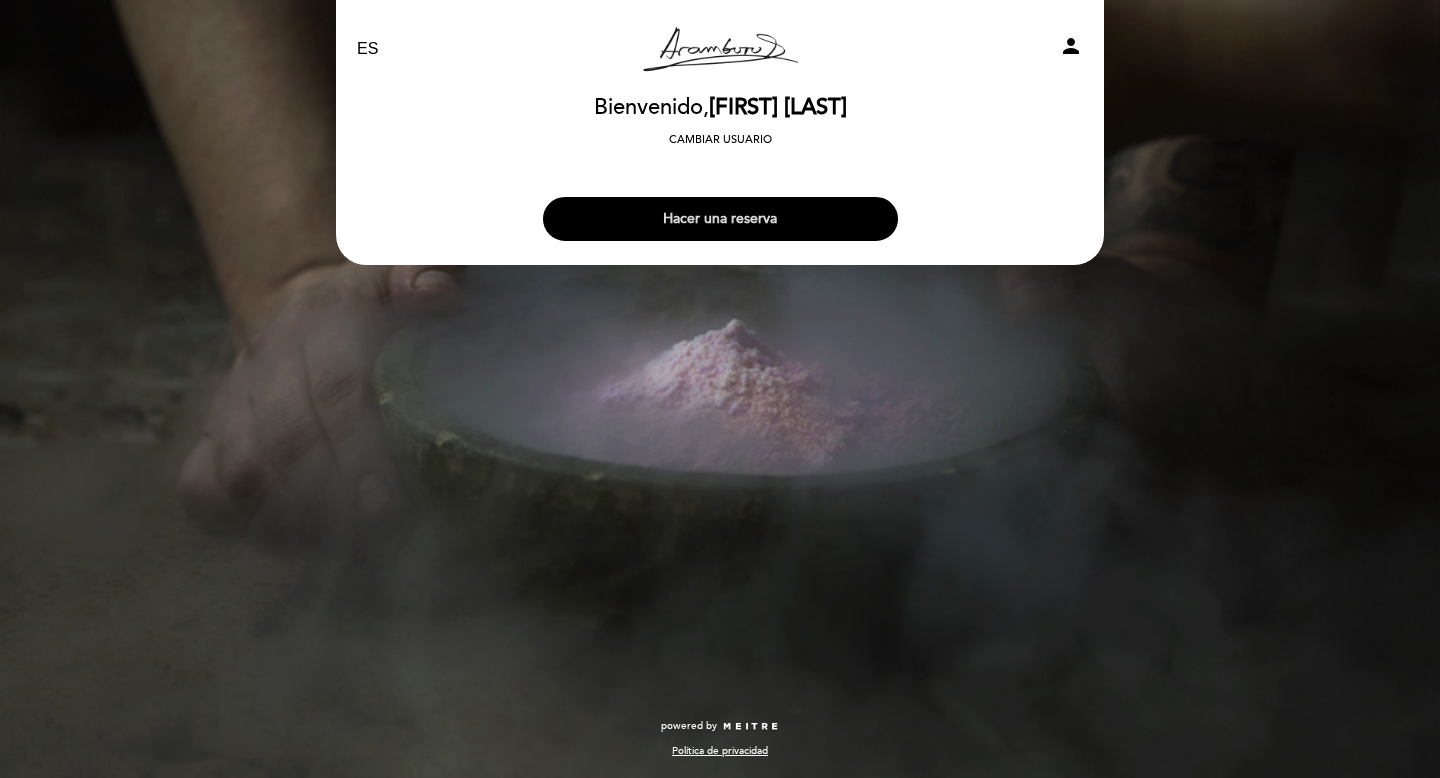 click on "Hacer una reserva" at bounding box center [720, 219] 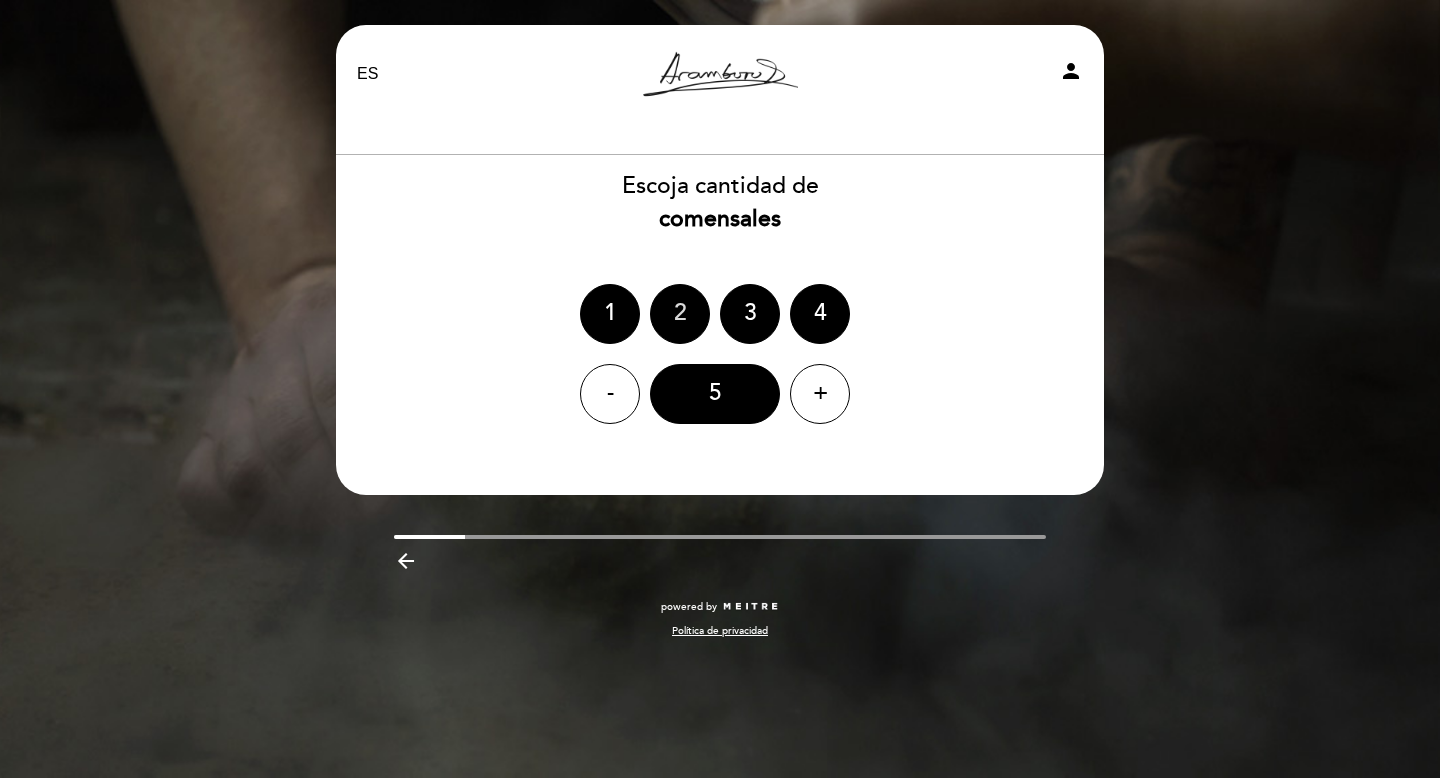 click on "2" at bounding box center [680, 314] 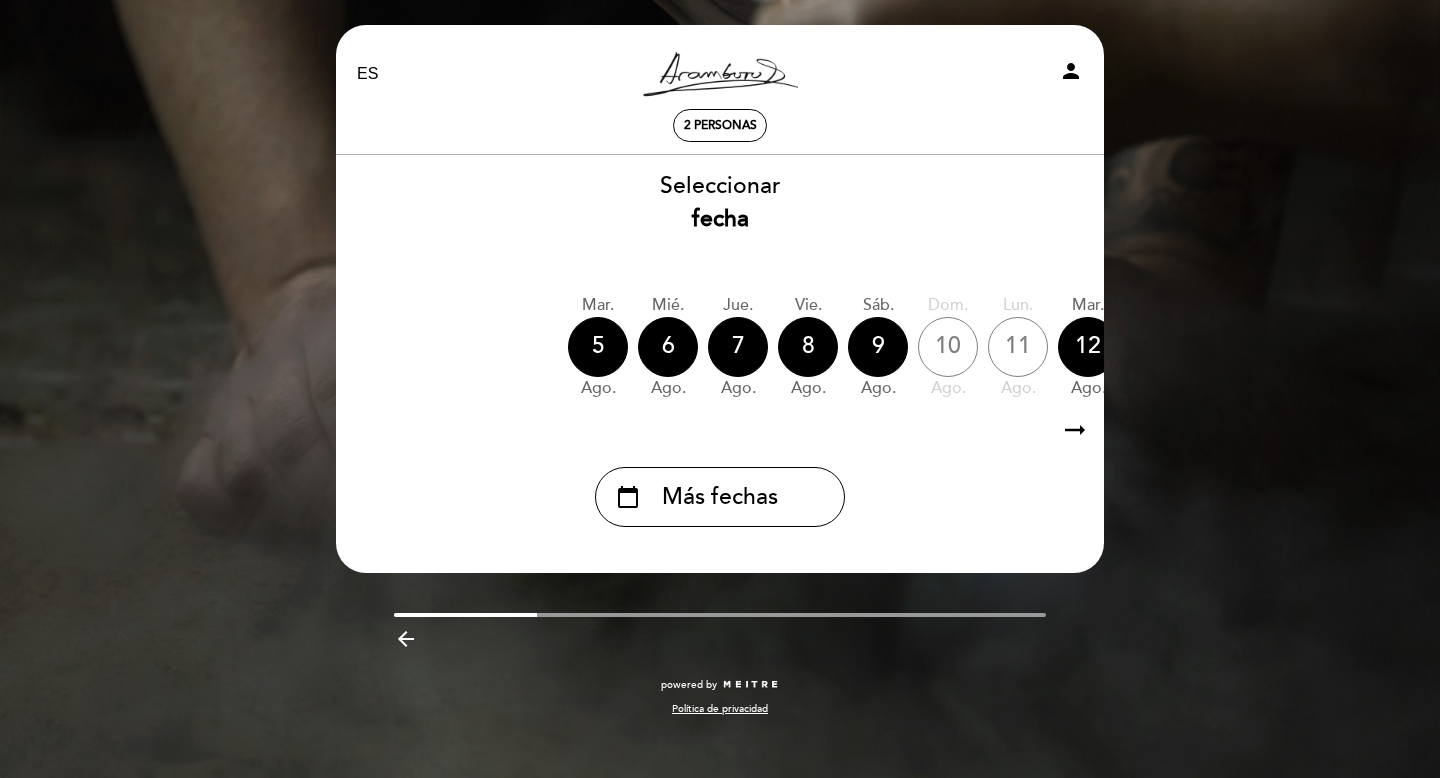 click on "calendar_today
Más fechas" at bounding box center (720, 489) 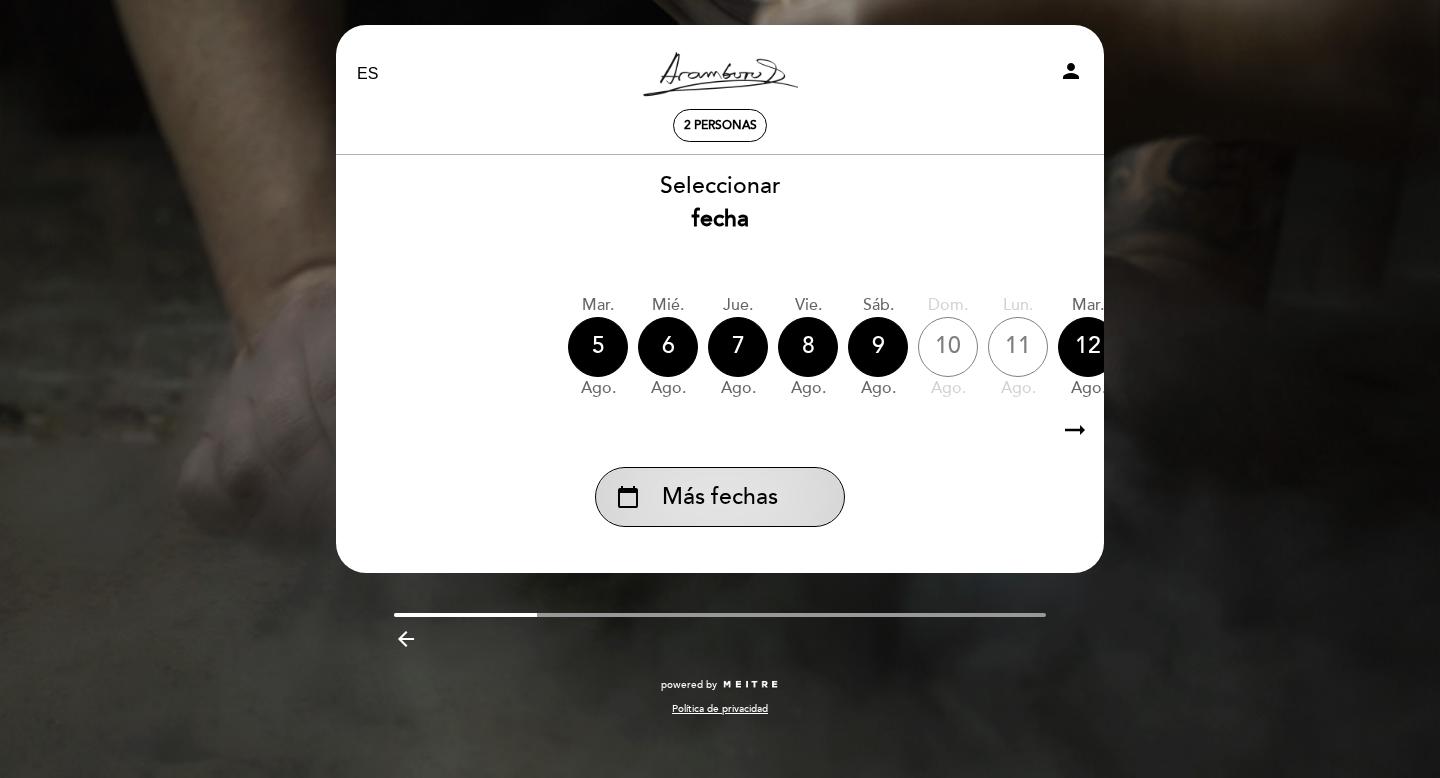 click on "calendar_today
Más fechas" at bounding box center [720, 497] 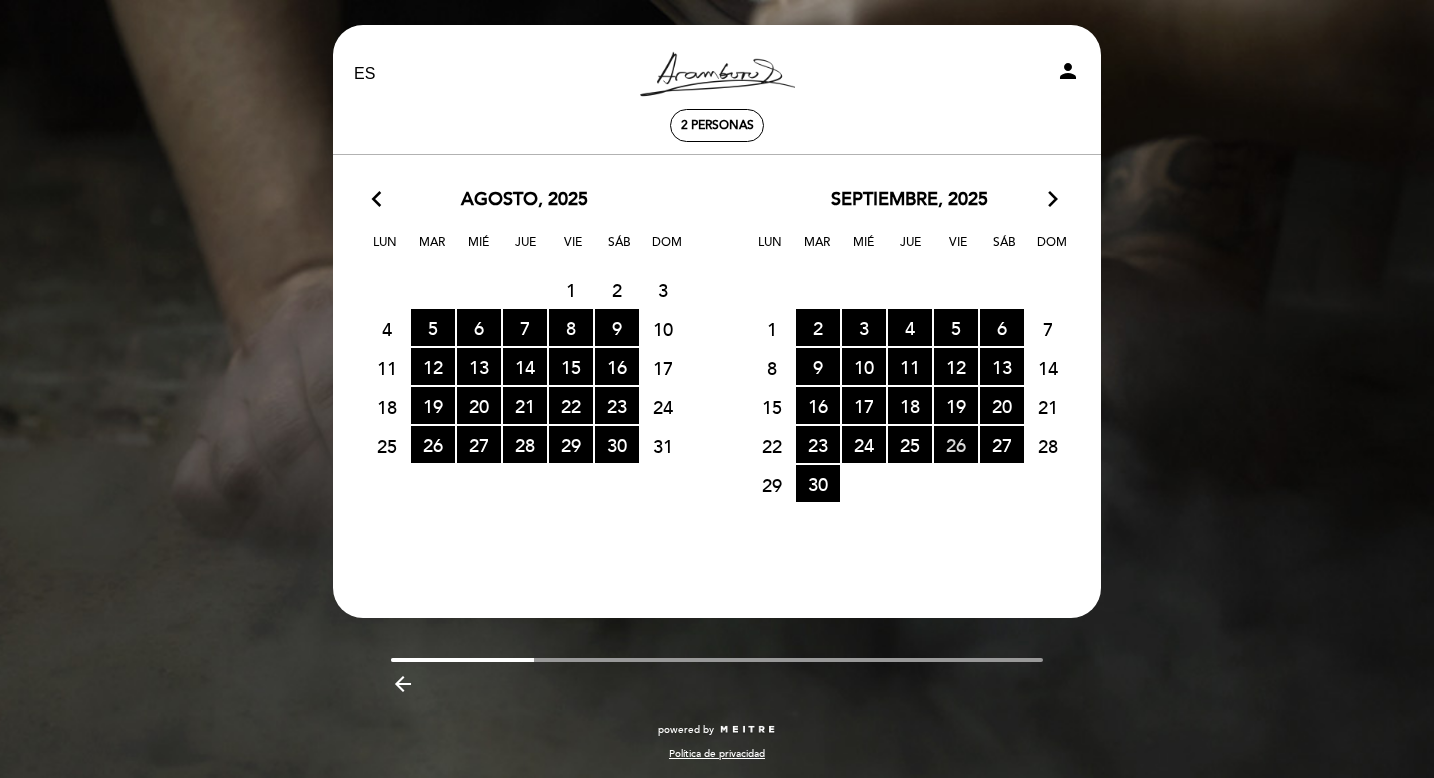 click on "26
RESERVAS DISPONIBLES" at bounding box center (956, 444) 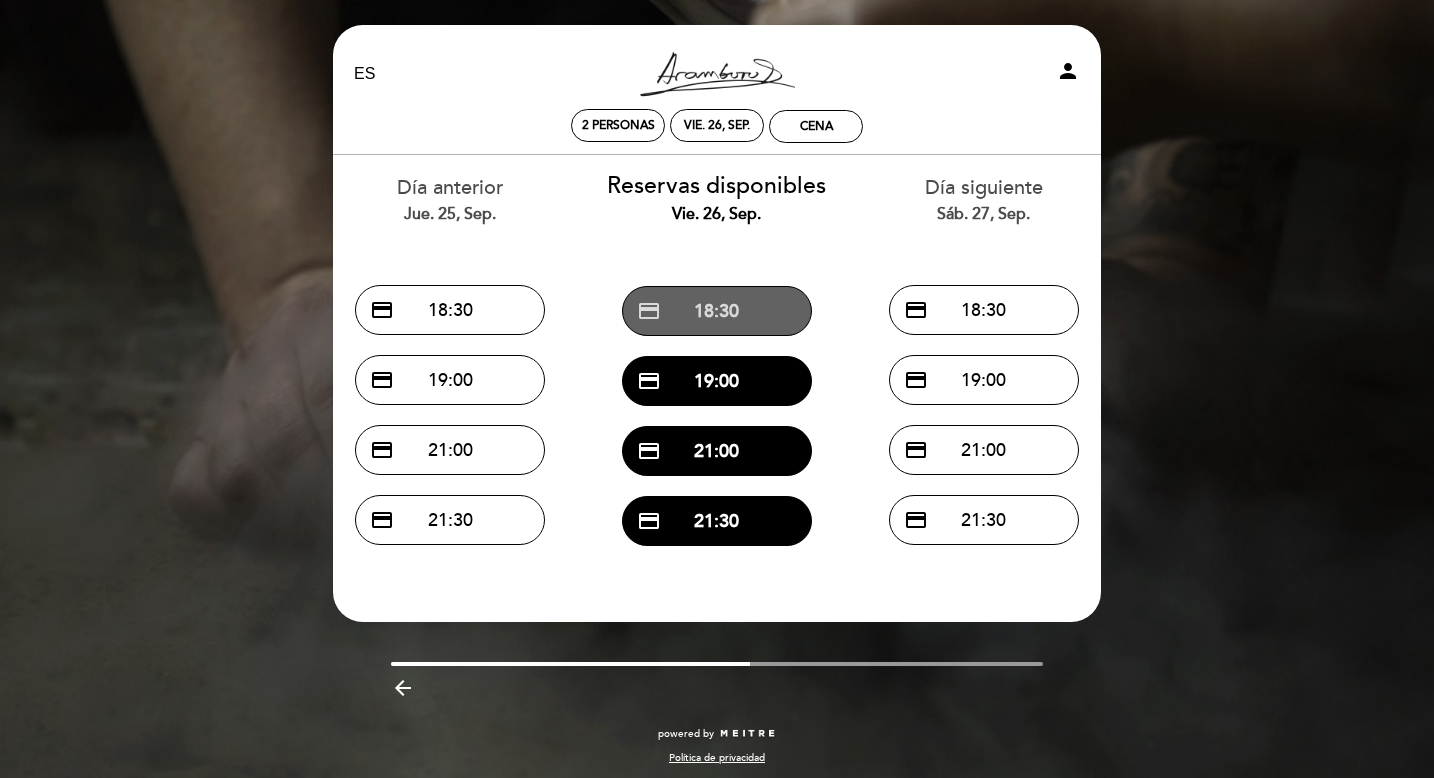 click on "[CREDIT_CARD]
[TIME]" at bounding box center (717, 311) 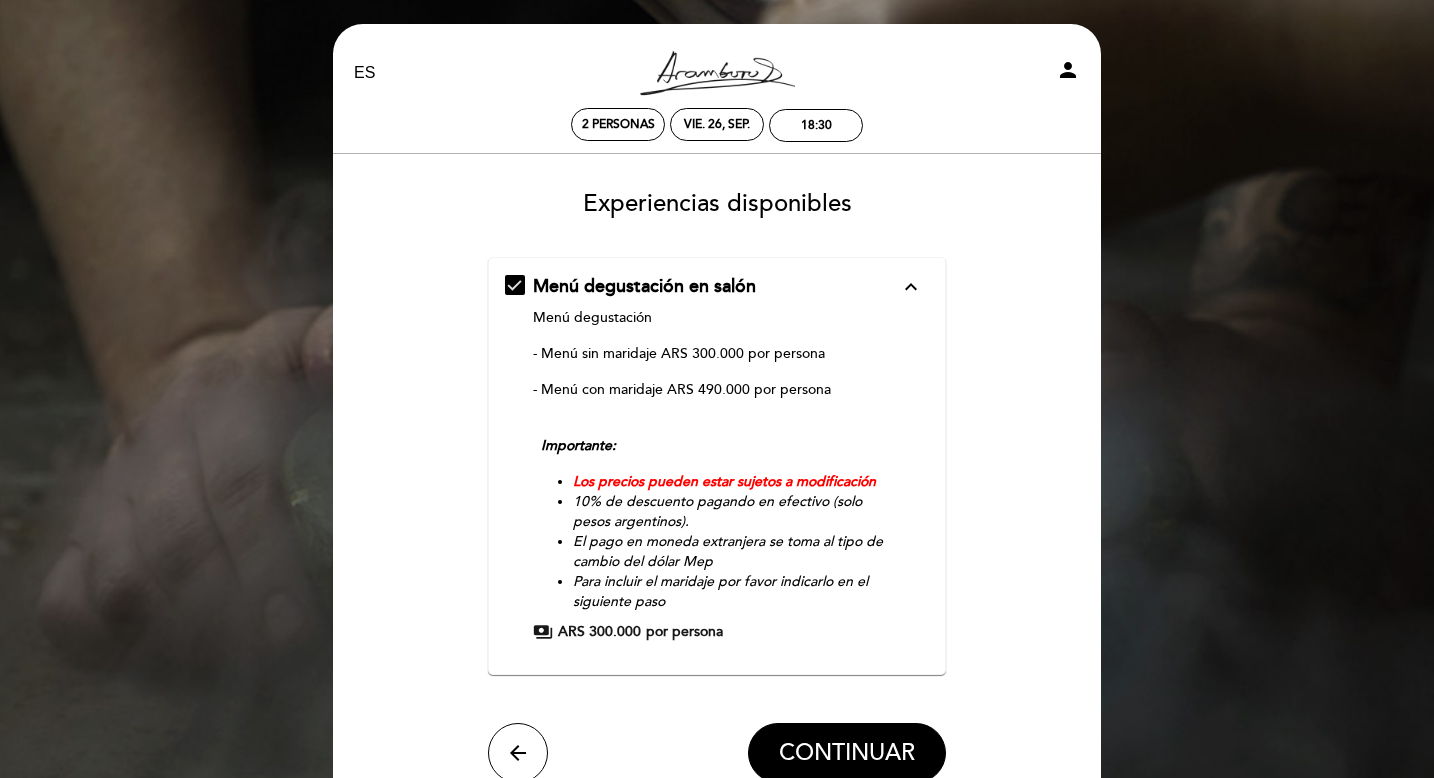 scroll, scrollTop: 0, scrollLeft: 0, axis: both 